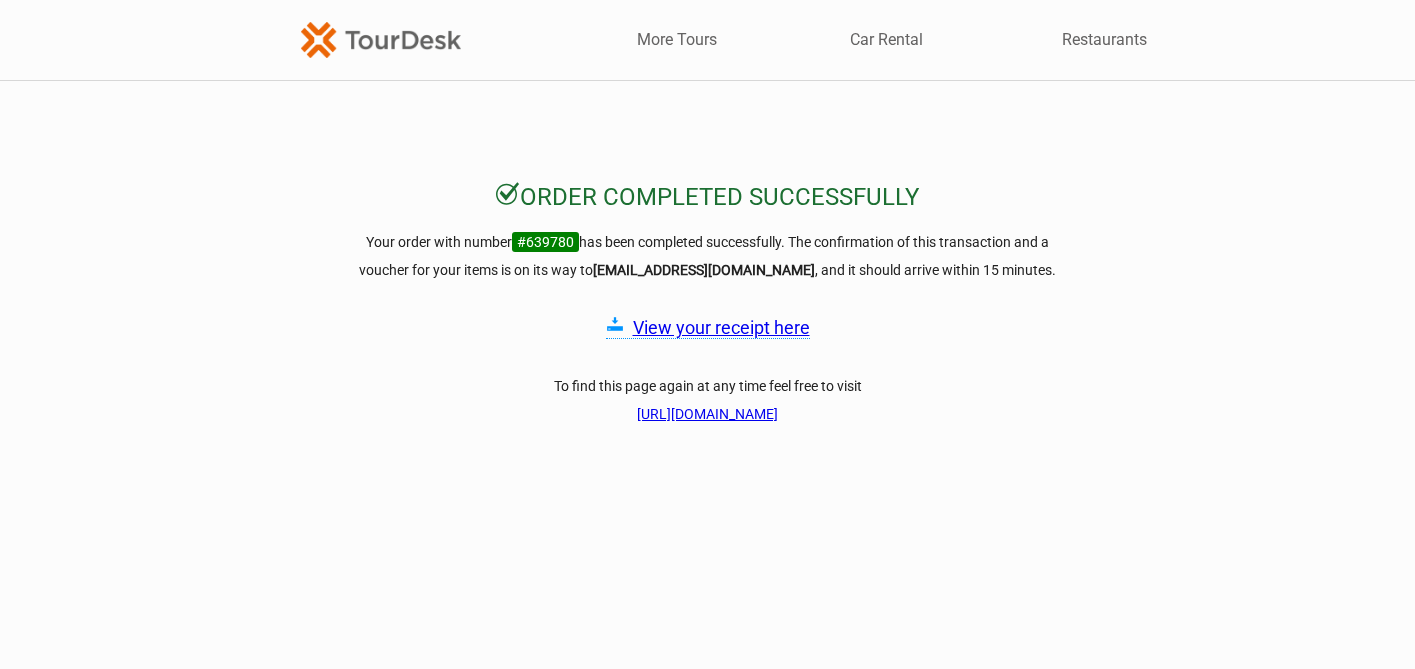scroll, scrollTop: 0, scrollLeft: 0, axis: both 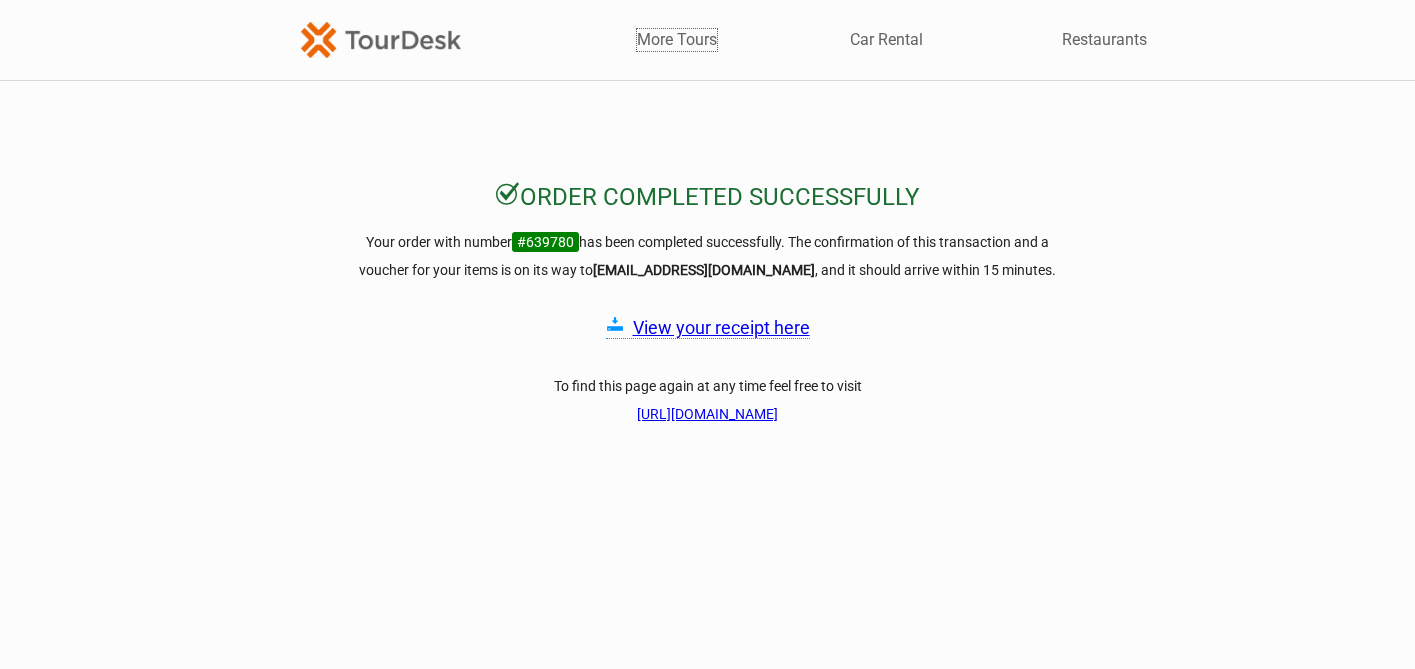 click on "More Tours" at bounding box center (677, 40) 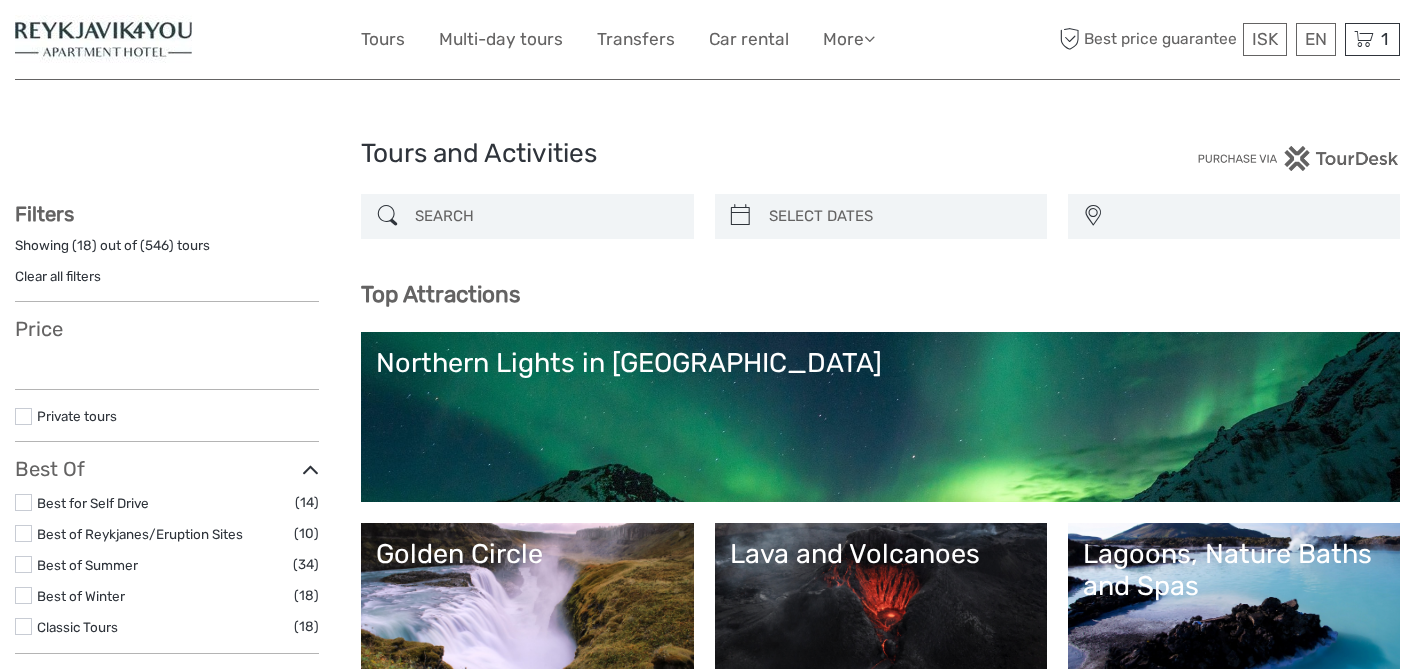 select 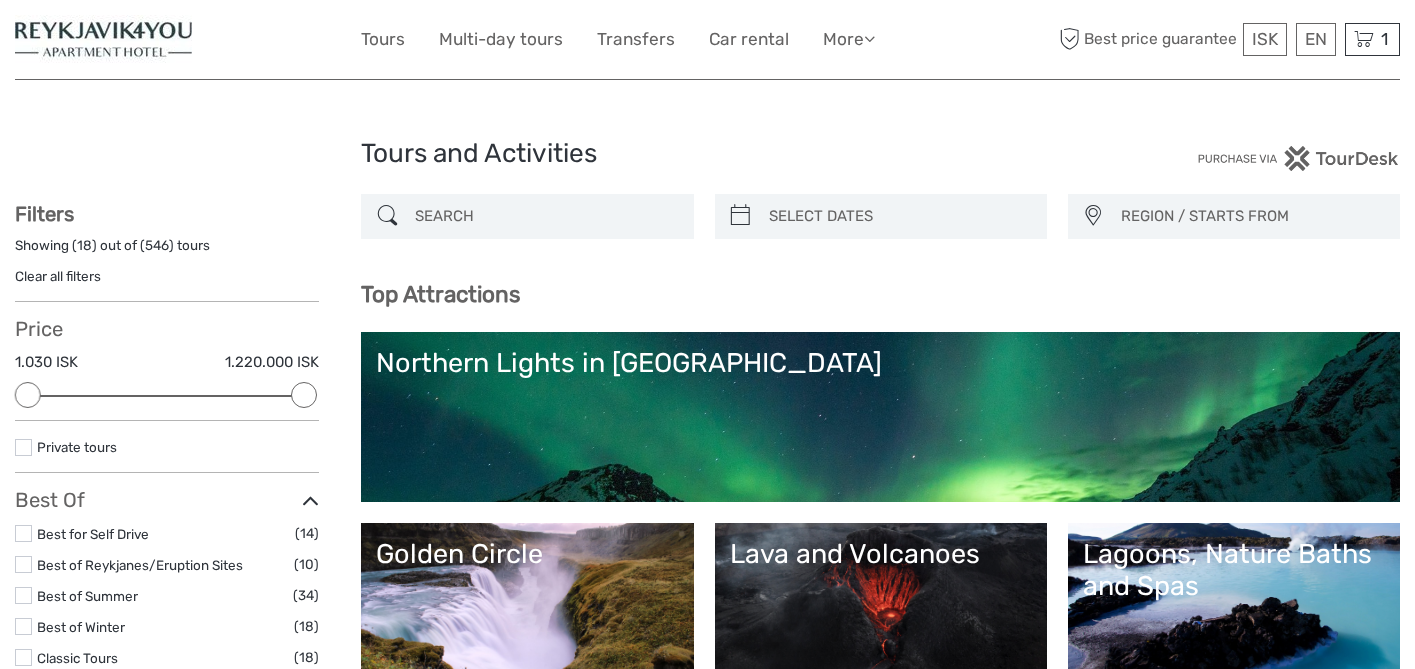 scroll, scrollTop: 0, scrollLeft: 0, axis: both 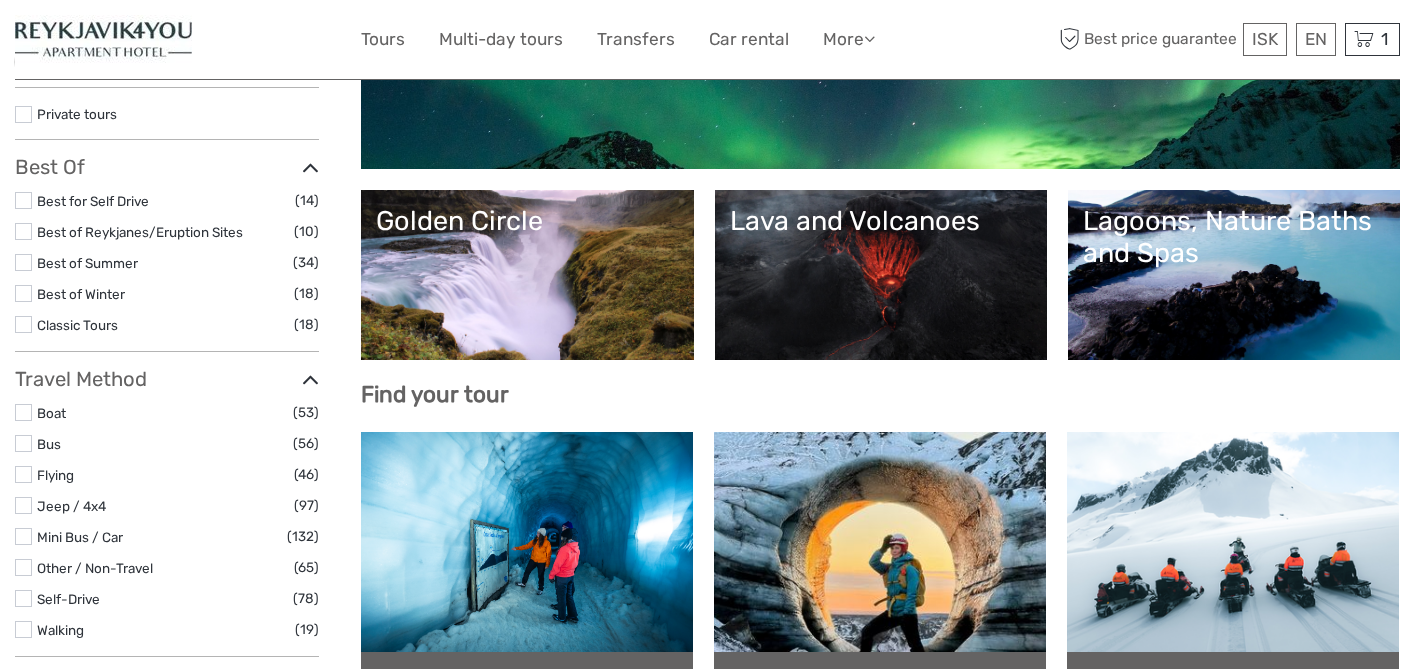 click on "Golden Circle" at bounding box center (527, 275) 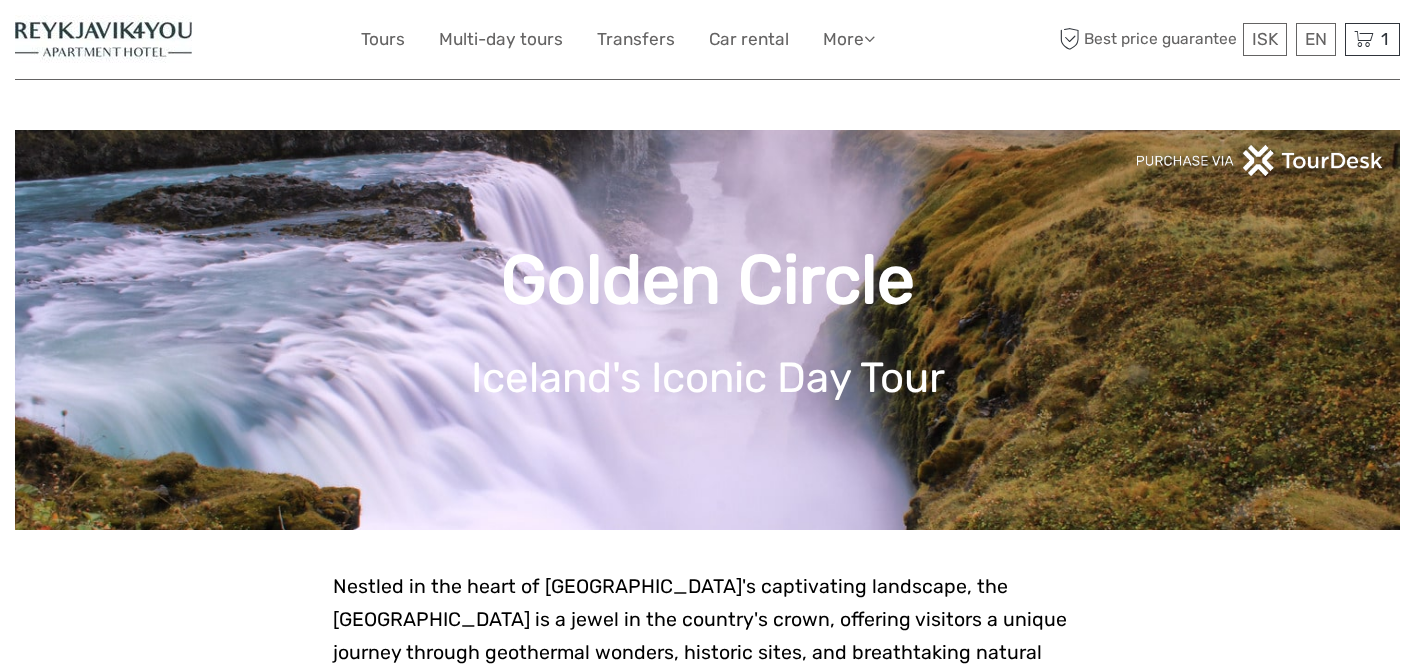 scroll, scrollTop: 0, scrollLeft: 0, axis: both 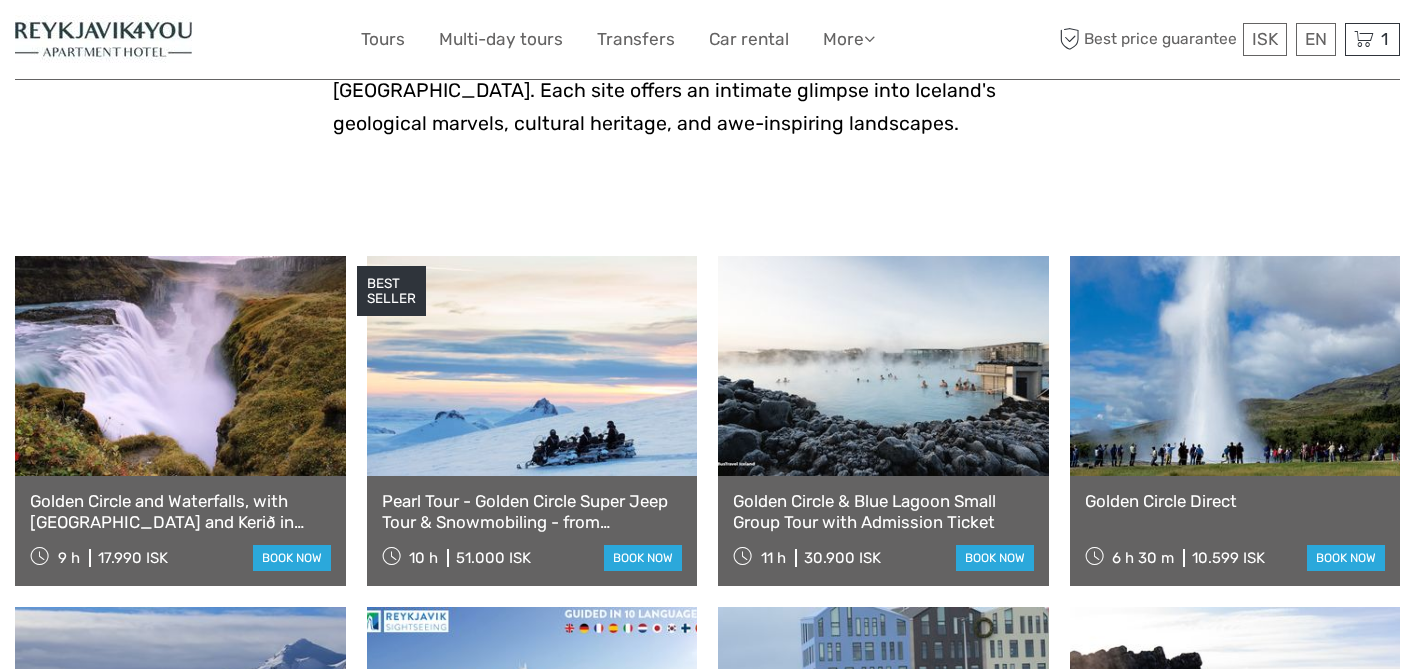 click on "Golden Circle Direct
6 h 30 m
10.599 ISK
book now" at bounding box center (1235, 531) 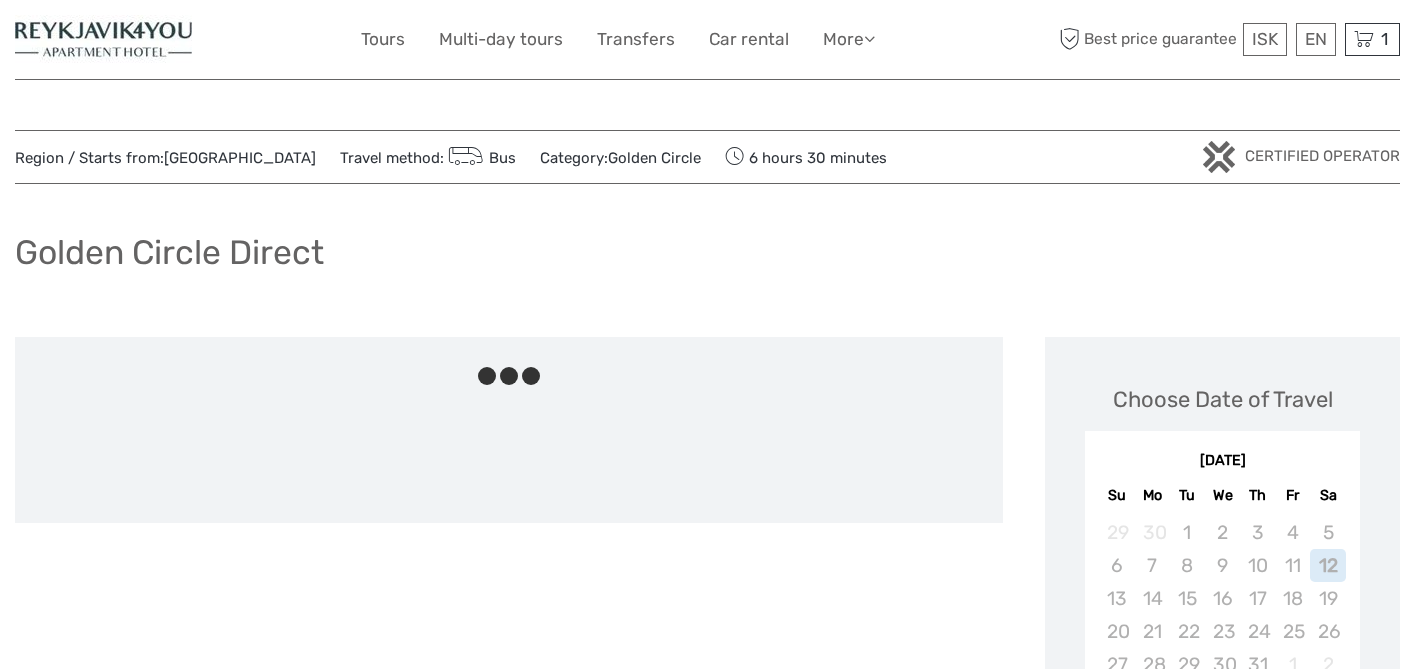 scroll, scrollTop: 0, scrollLeft: 0, axis: both 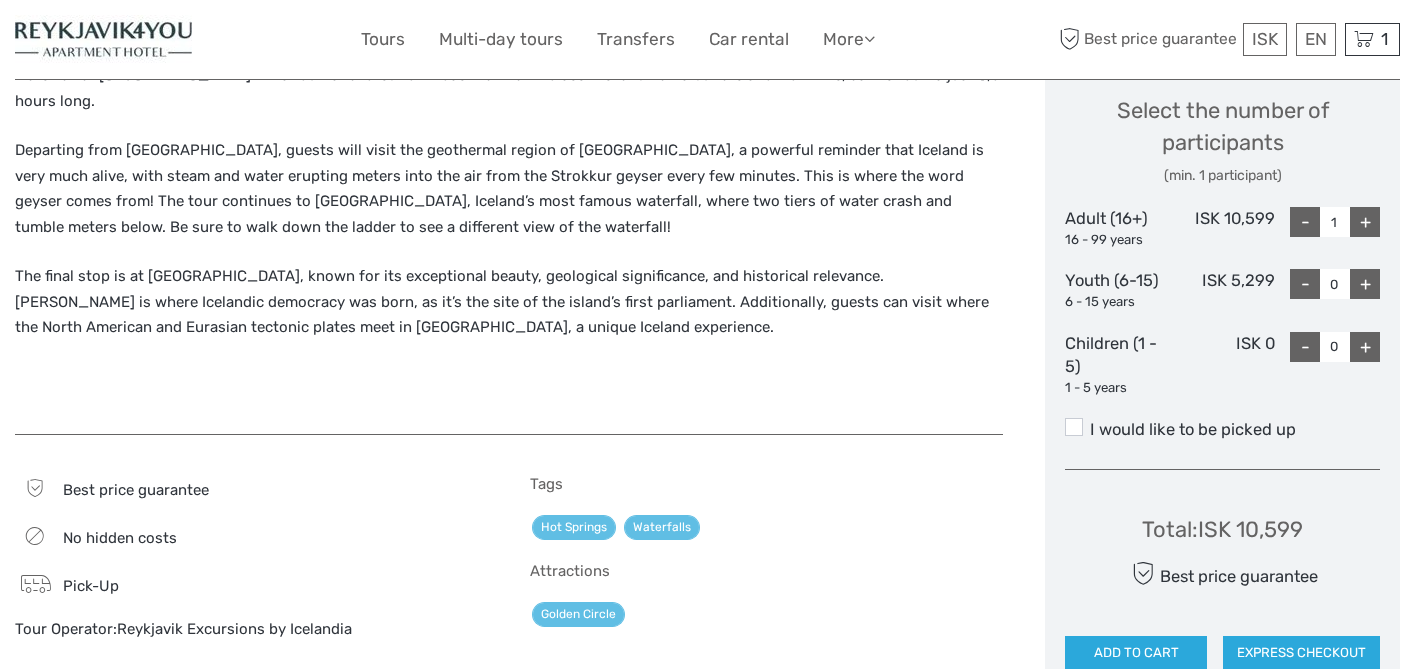 click on "+" at bounding box center (1365, 222) 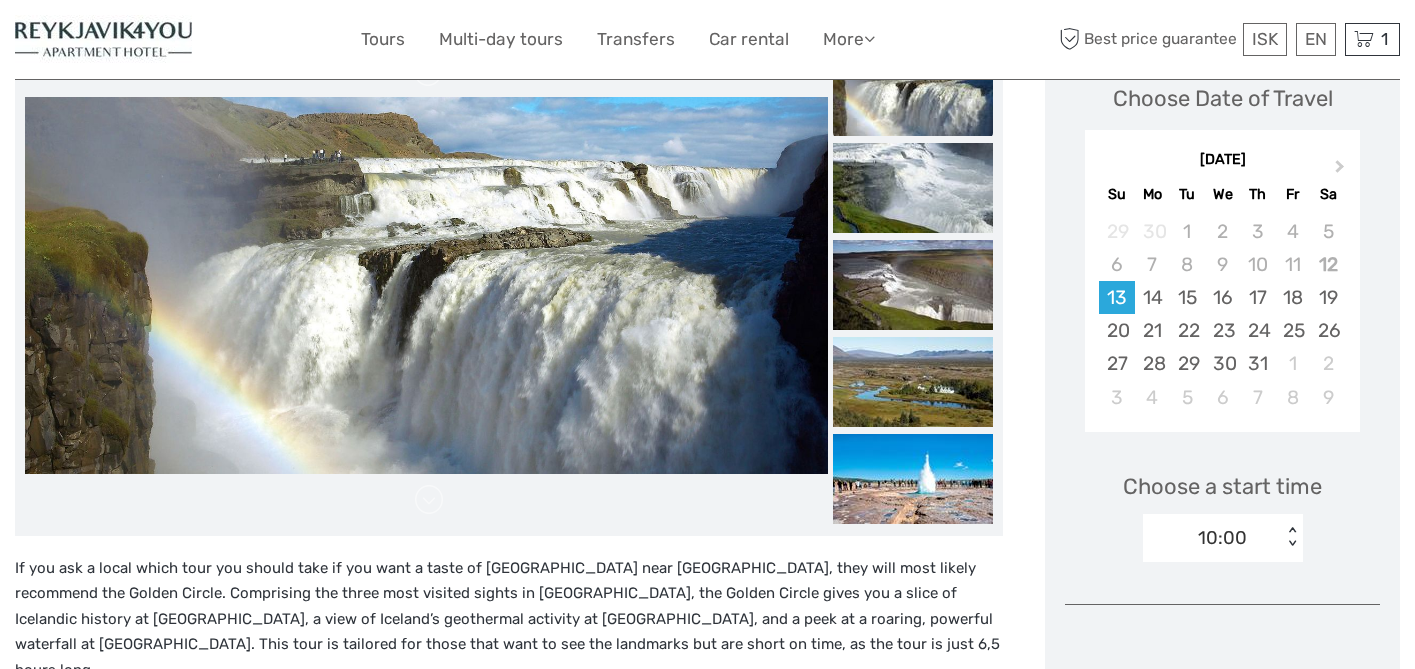 scroll, scrollTop: 0, scrollLeft: 0, axis: both 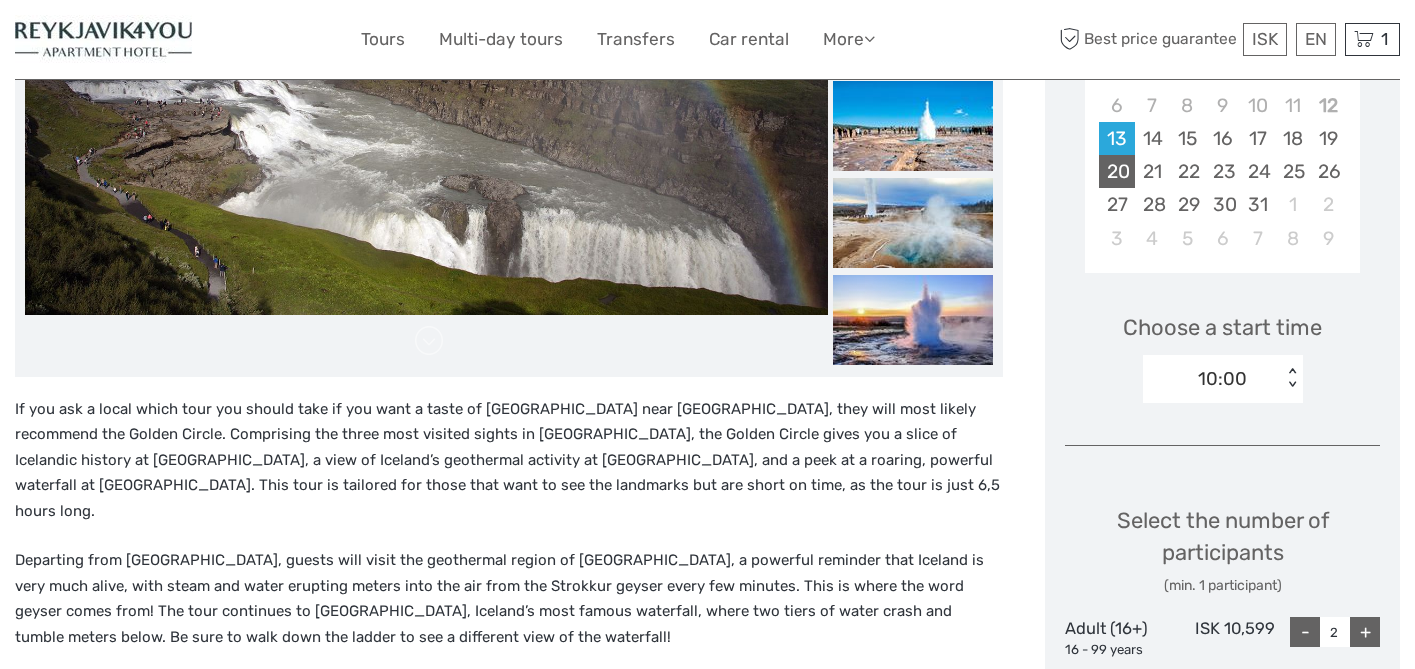 click on "20" at bounding box center (1116, 171) 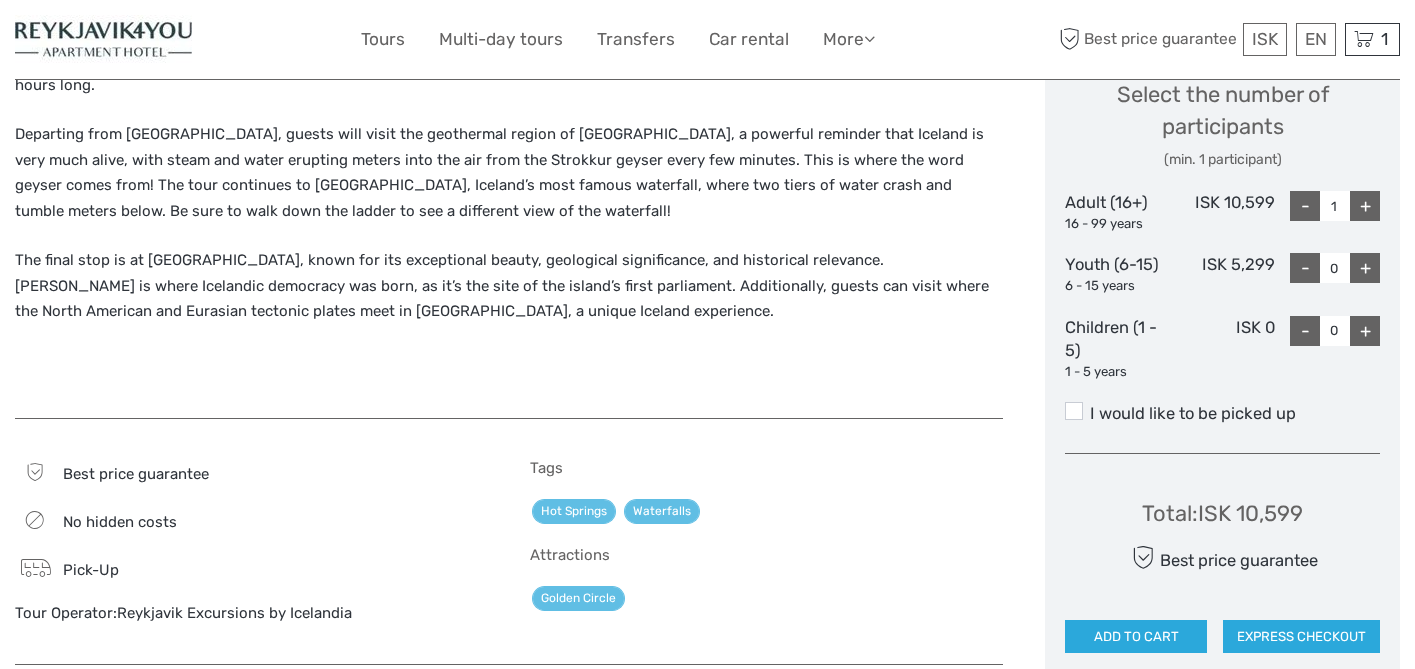 scroll, scrollTop: 910, scrollLeft: 0, axis: vertical 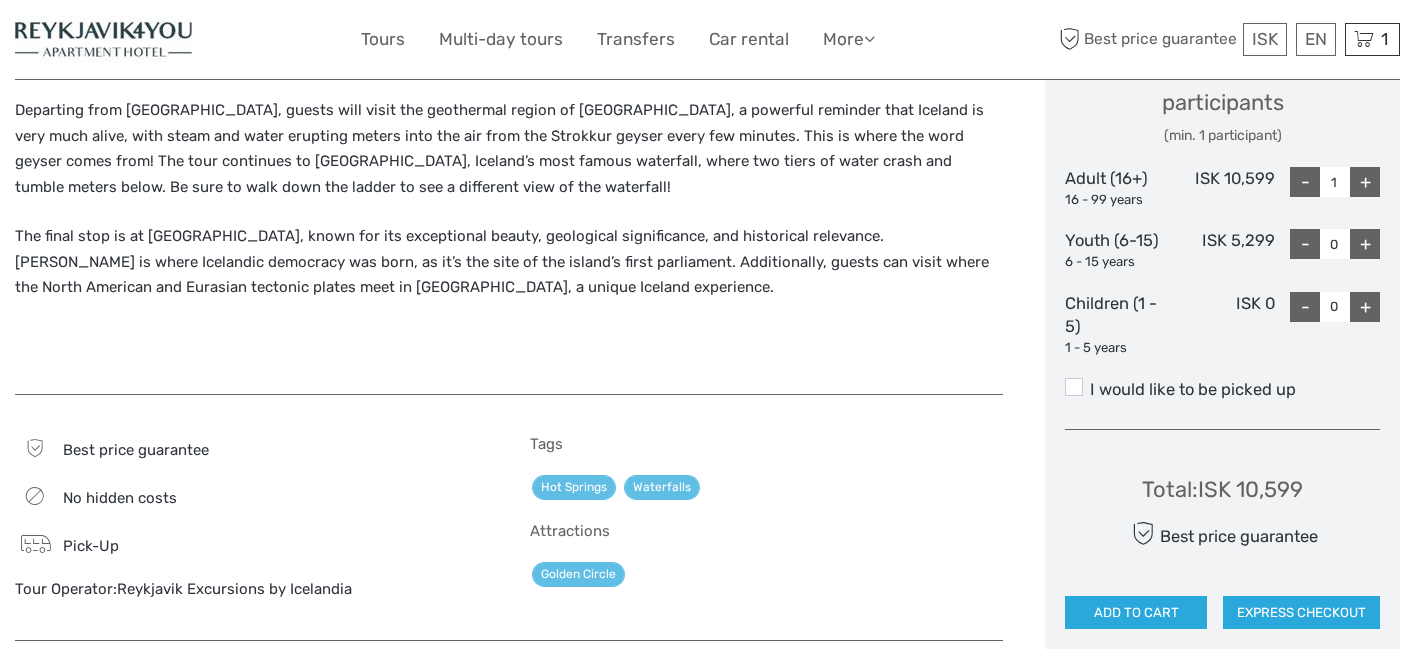 click on "+" at bounding box center (1365, 182) 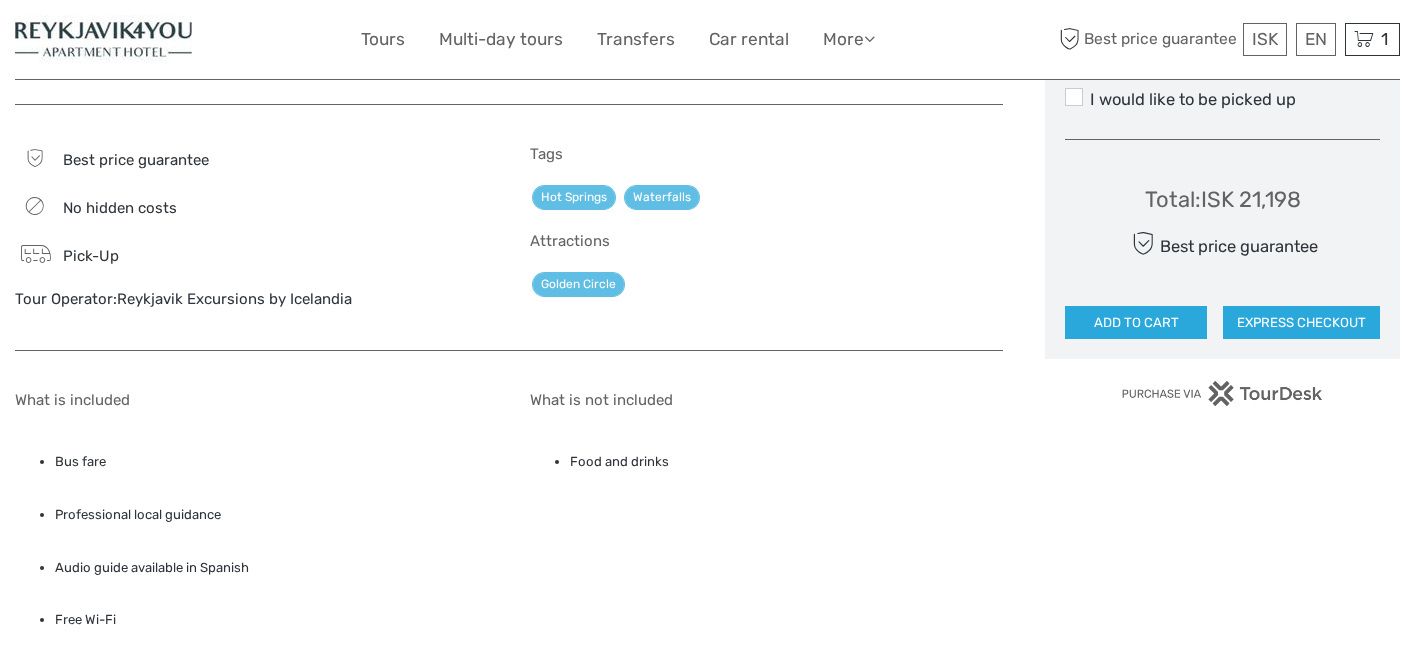 scroll, scrollTop: 0, scrollLeft: 0, axis: both 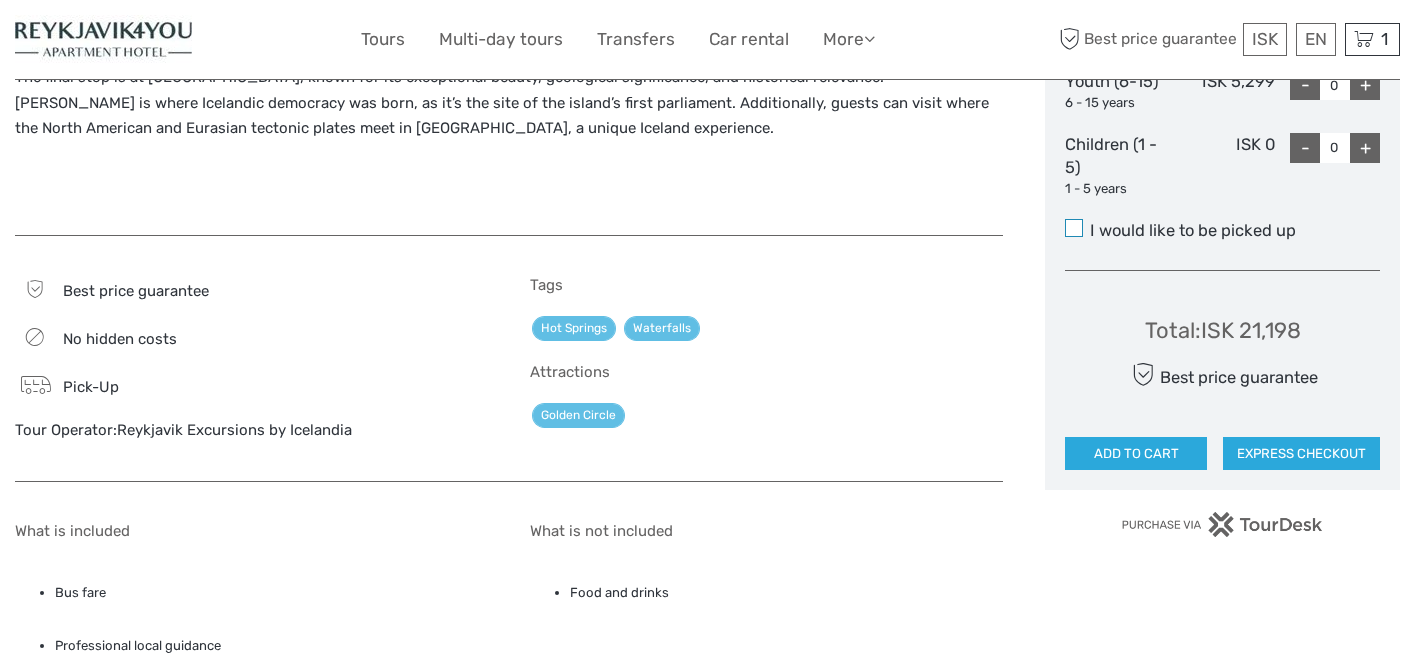 click at bounding box center (1074, 228) 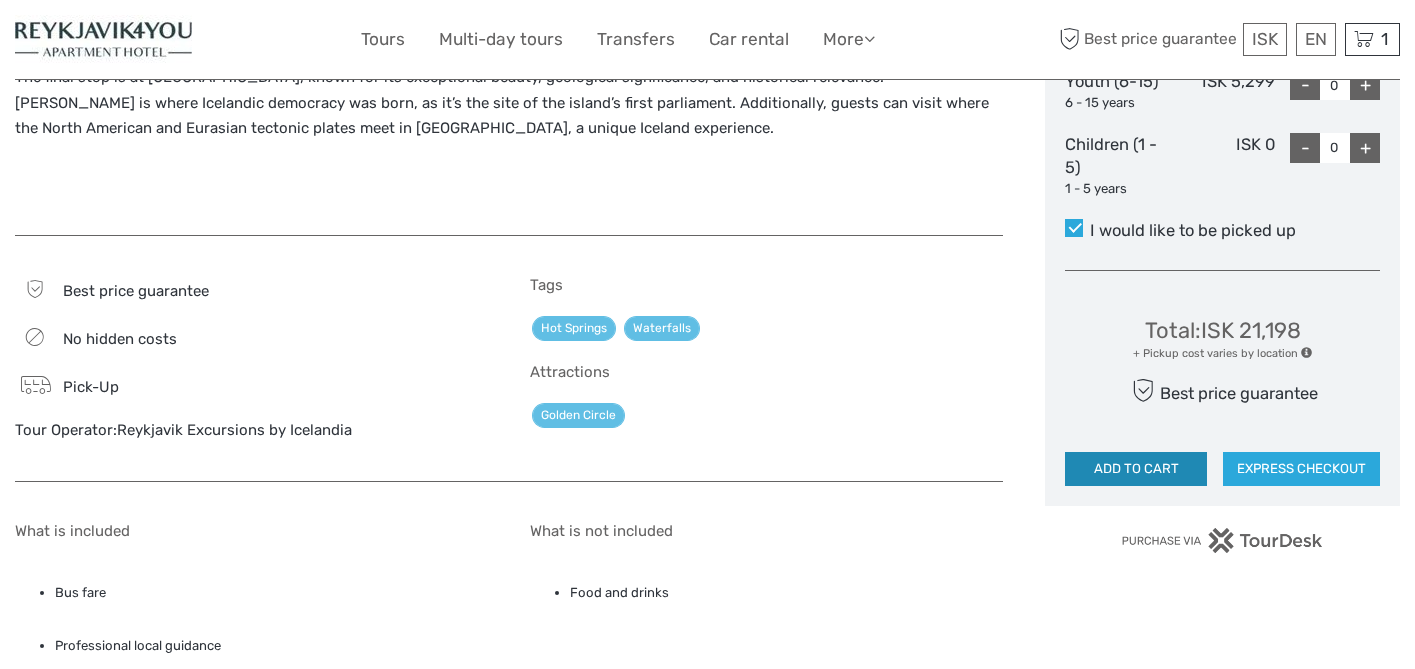 click on "ADD TO CART" at bounding box center [1136, 469] 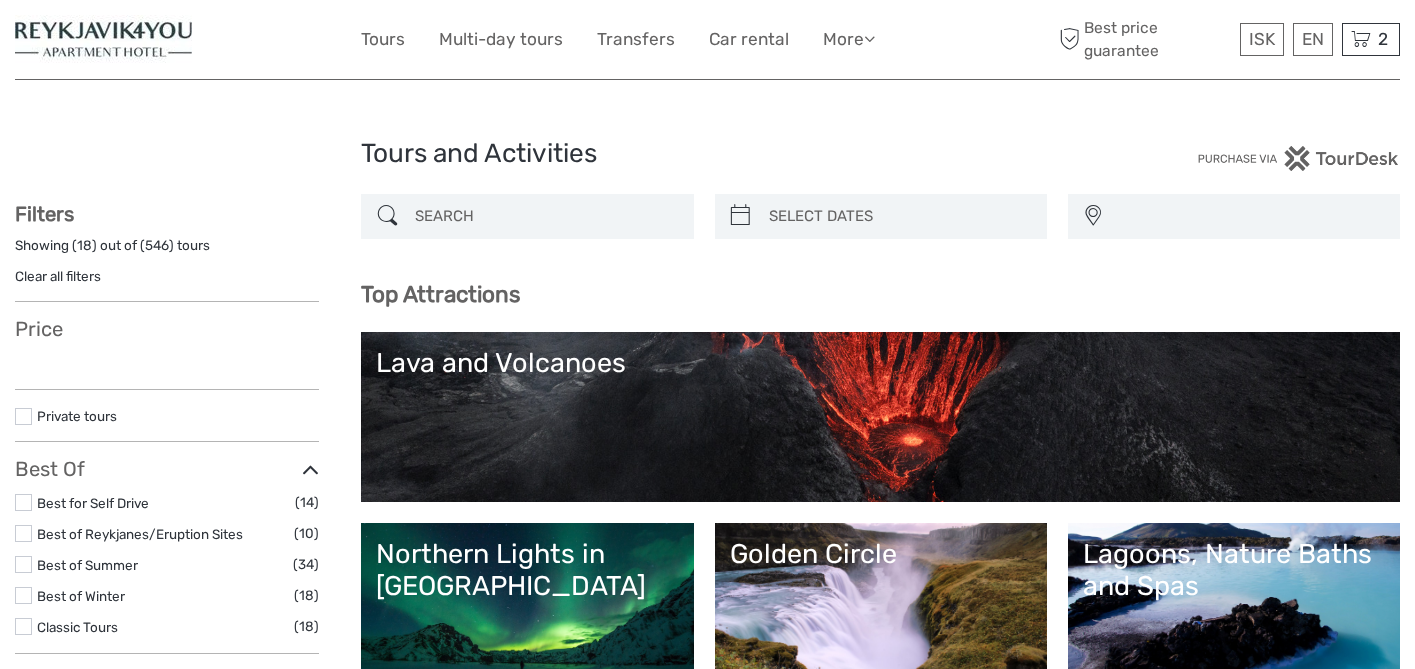 select 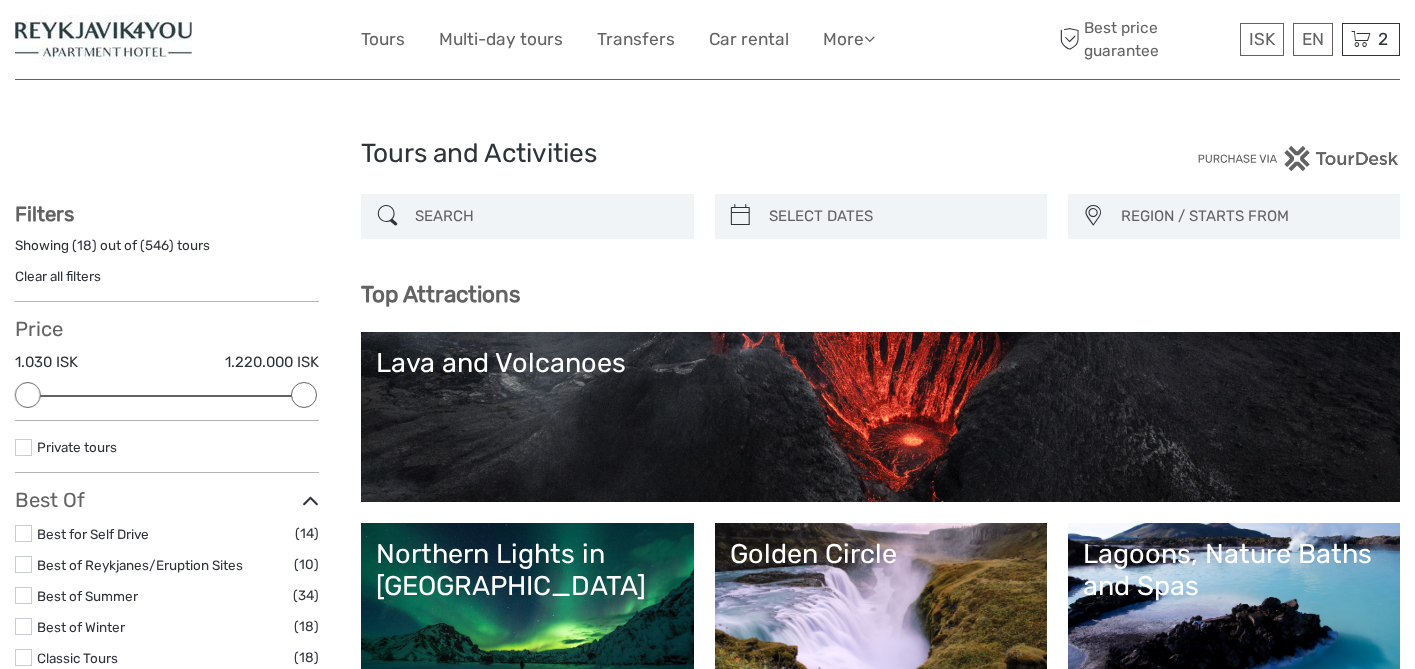 scroll, scrollTop: 0, scrollLeft: 0, axis: both 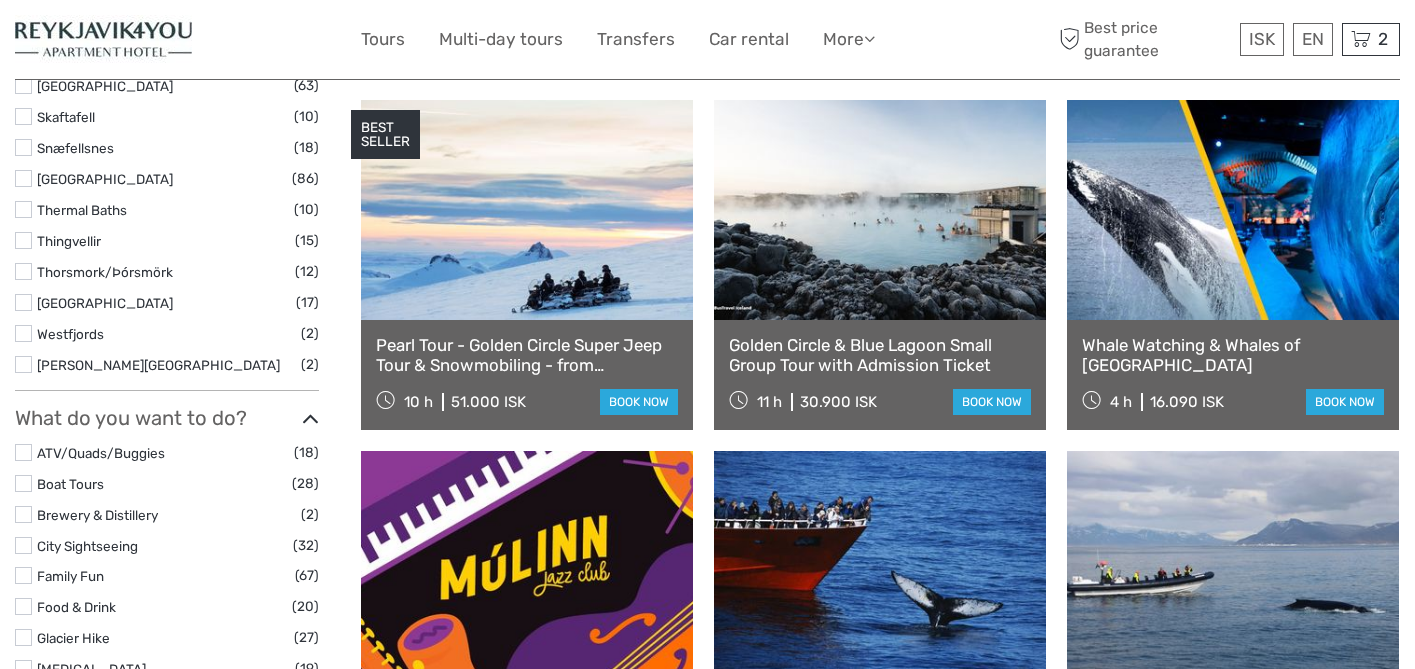 click on "Whale Watching & Whales of [GEOGRAPHIC_DATA]" at bounding box center (1233, 355) 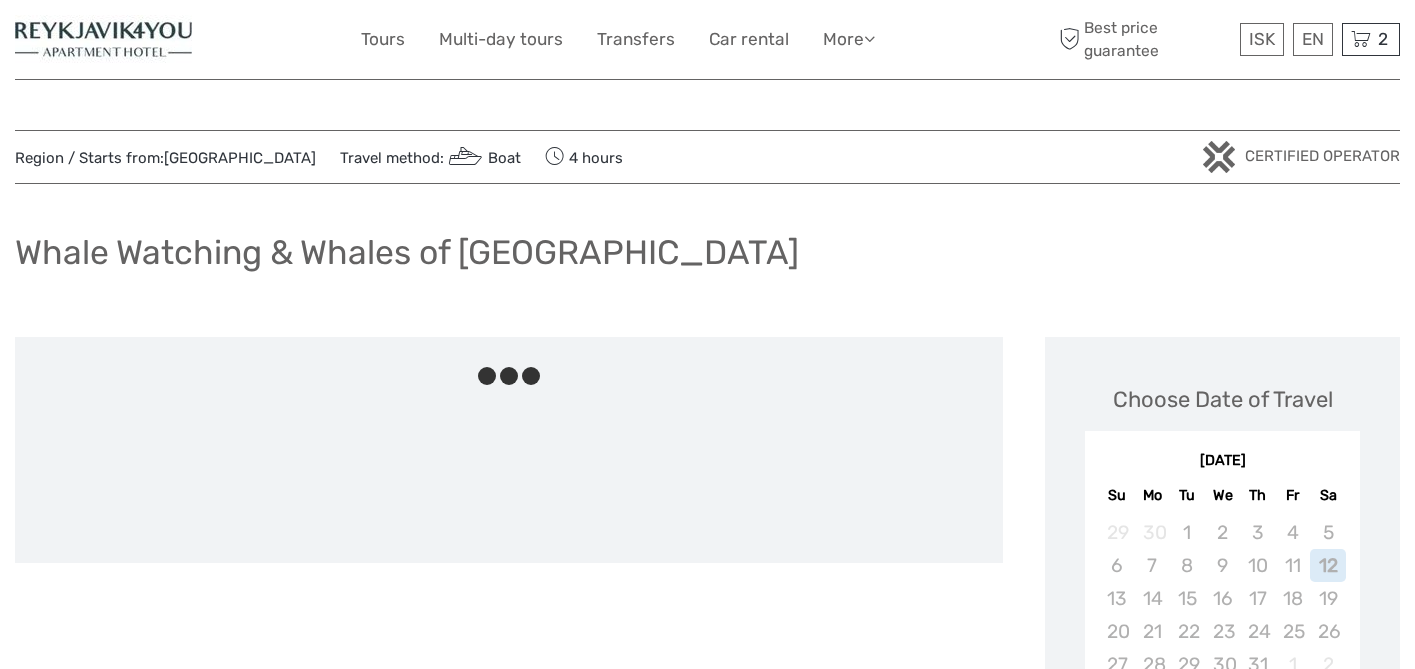 scroll, scrollTop: 0, scrollLeft: 0, axis: both 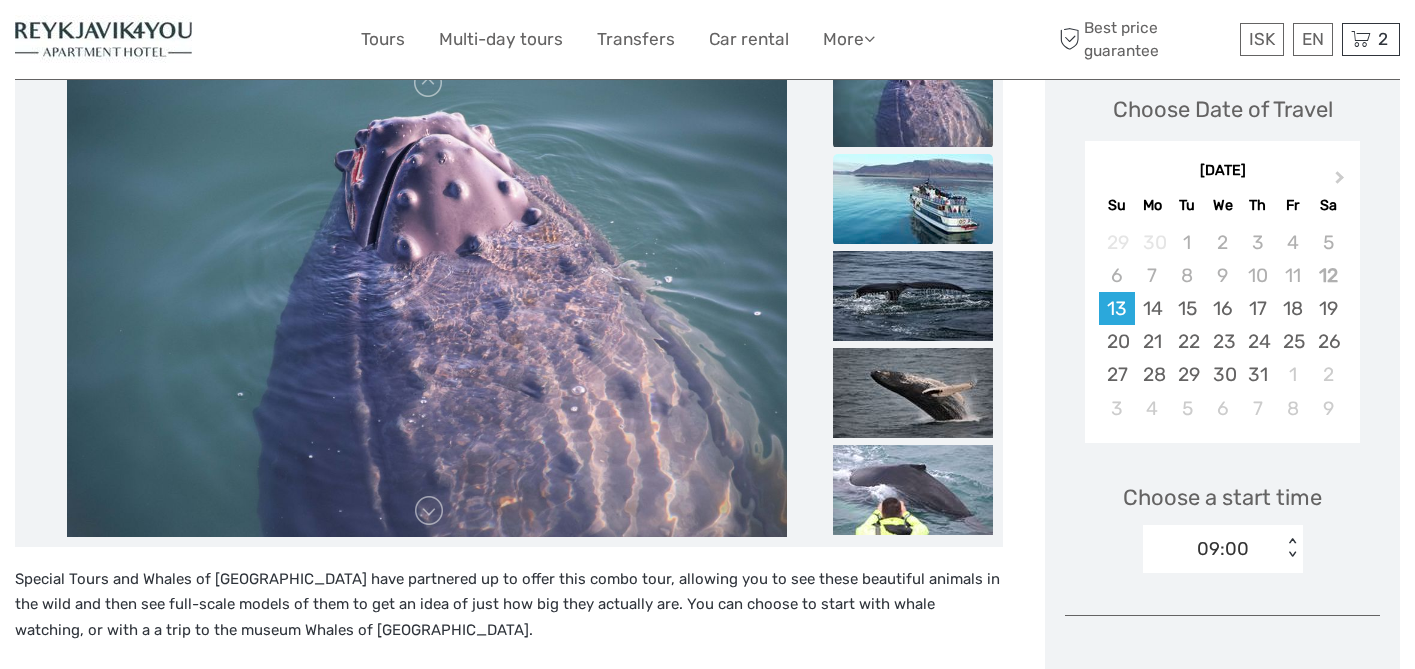 click at bounding box center (913, 199) 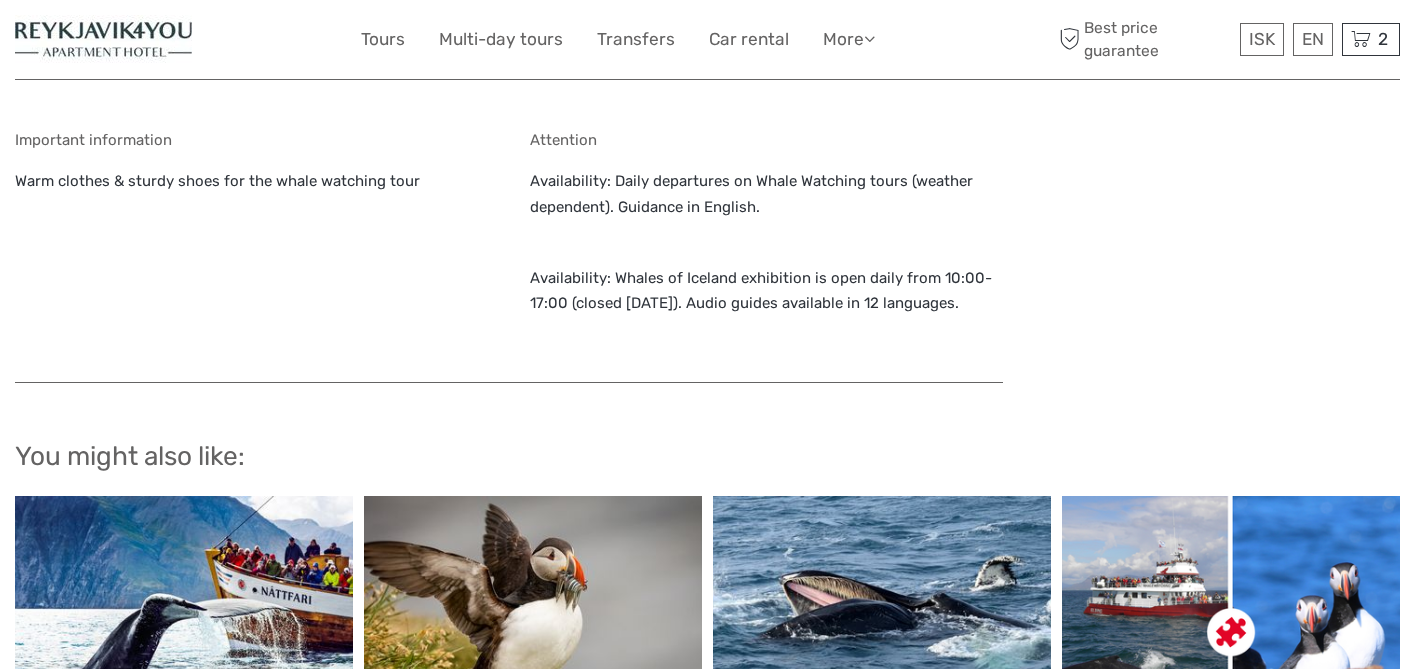 scroll, scrollTop: 0, scrollLeft: 0, axis: both 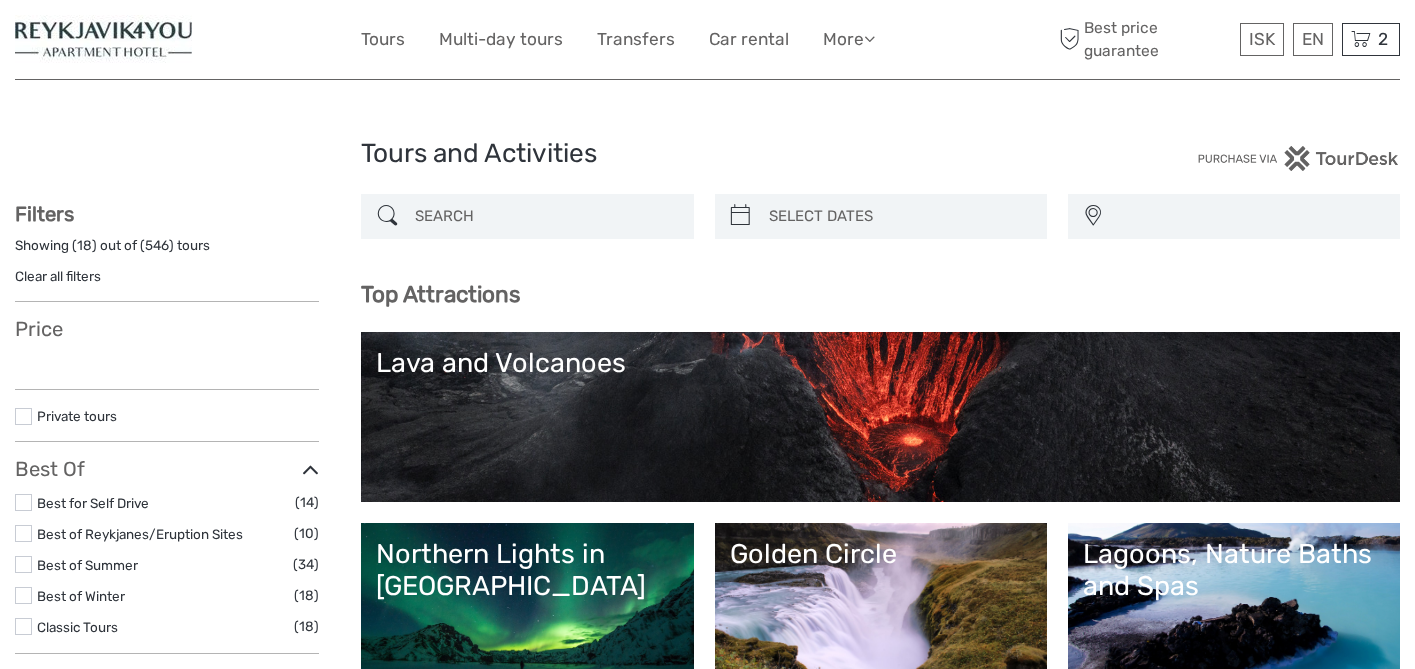 select 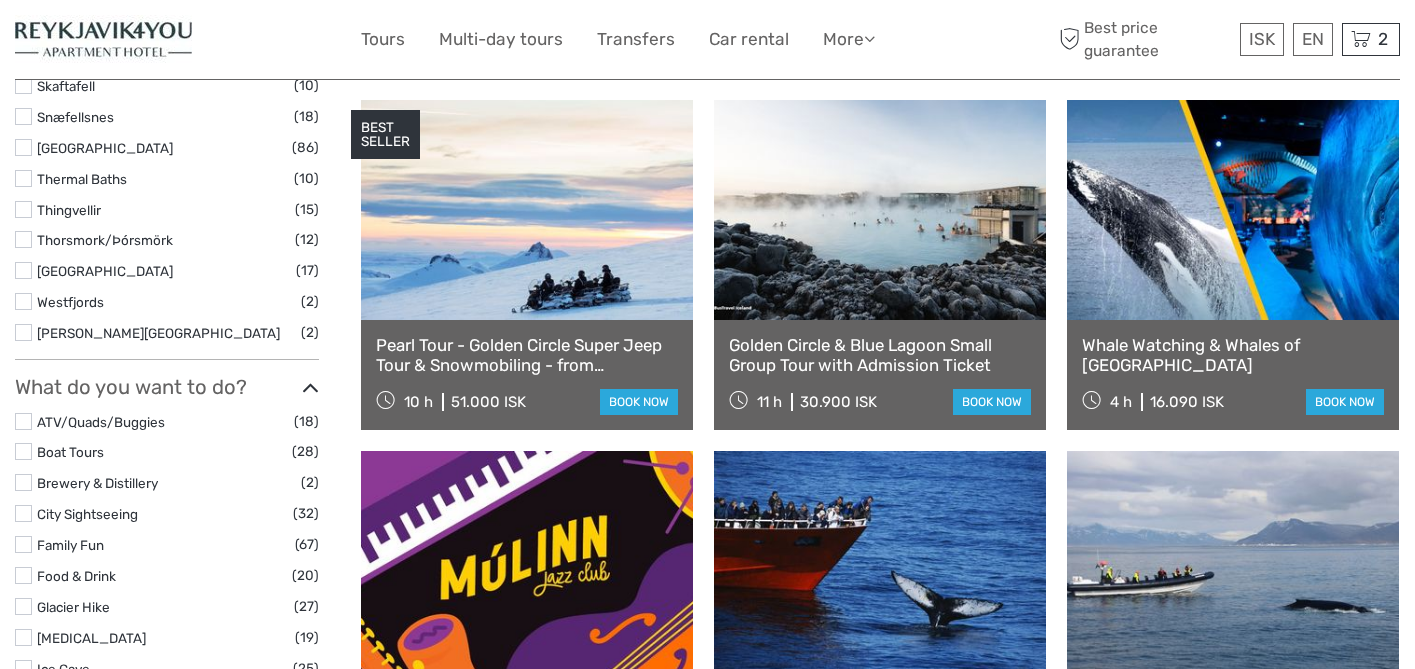 select 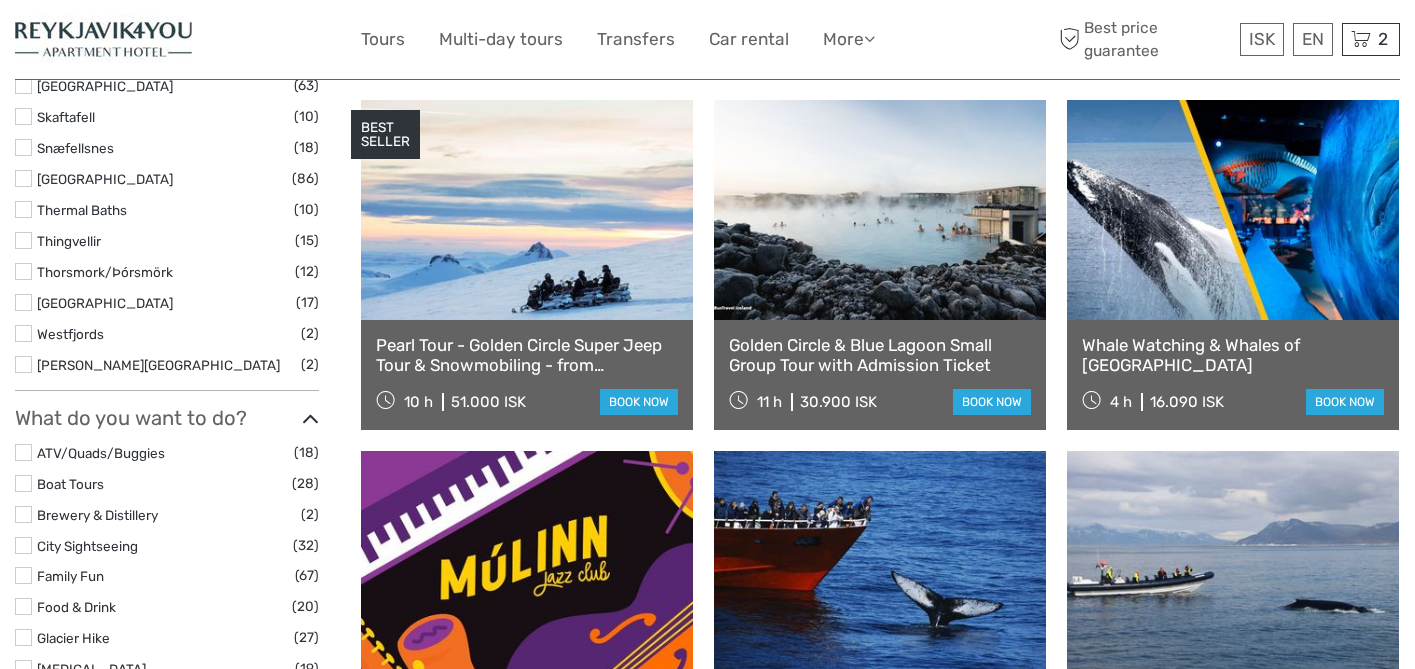 scroll, scrollTop: 0, scrollLeft: 0, axis: both 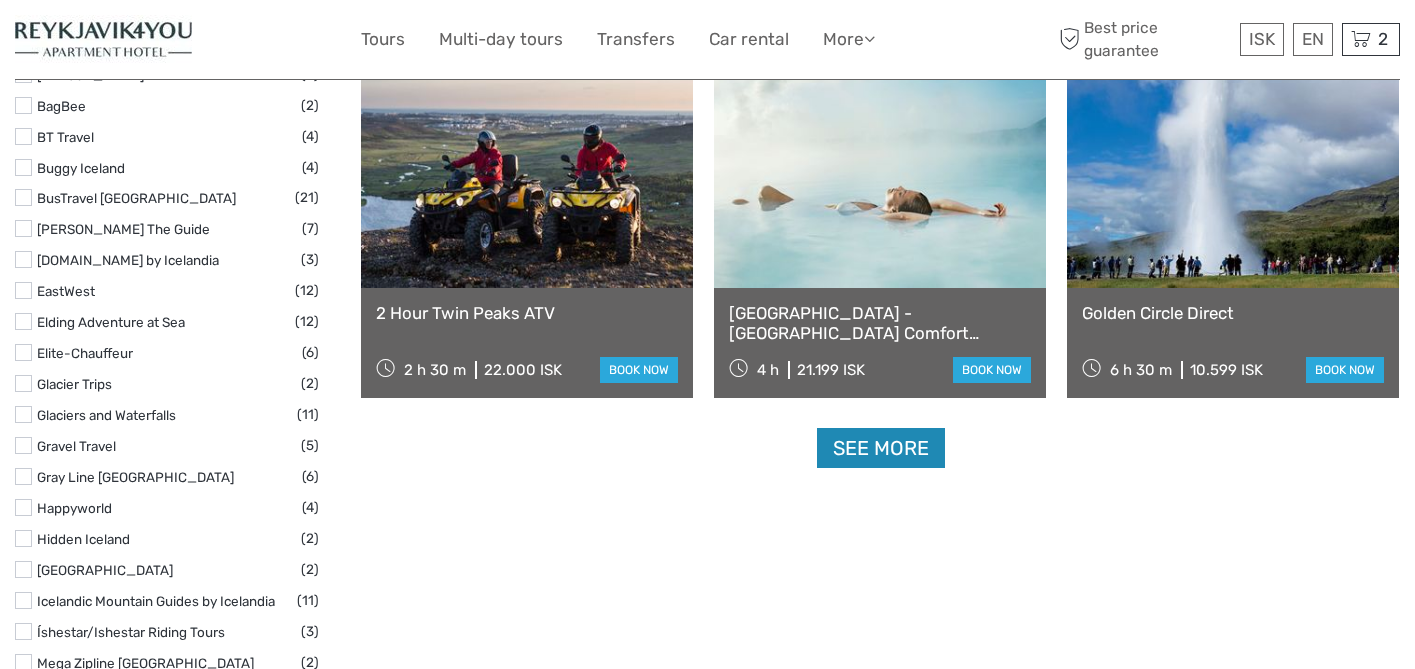 click on "See more" at bounding box center (881, 448) 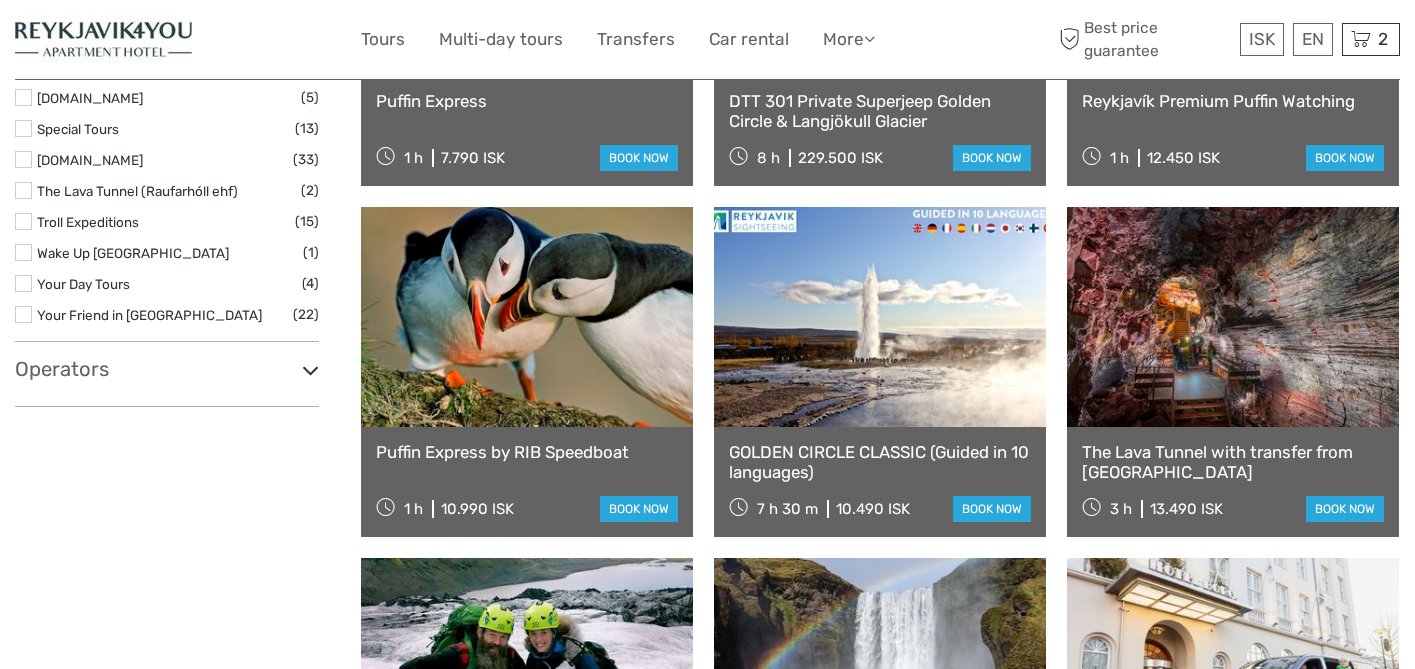 scroll, scrollTop: 3212, scrollLeft: 0, axis: vertical 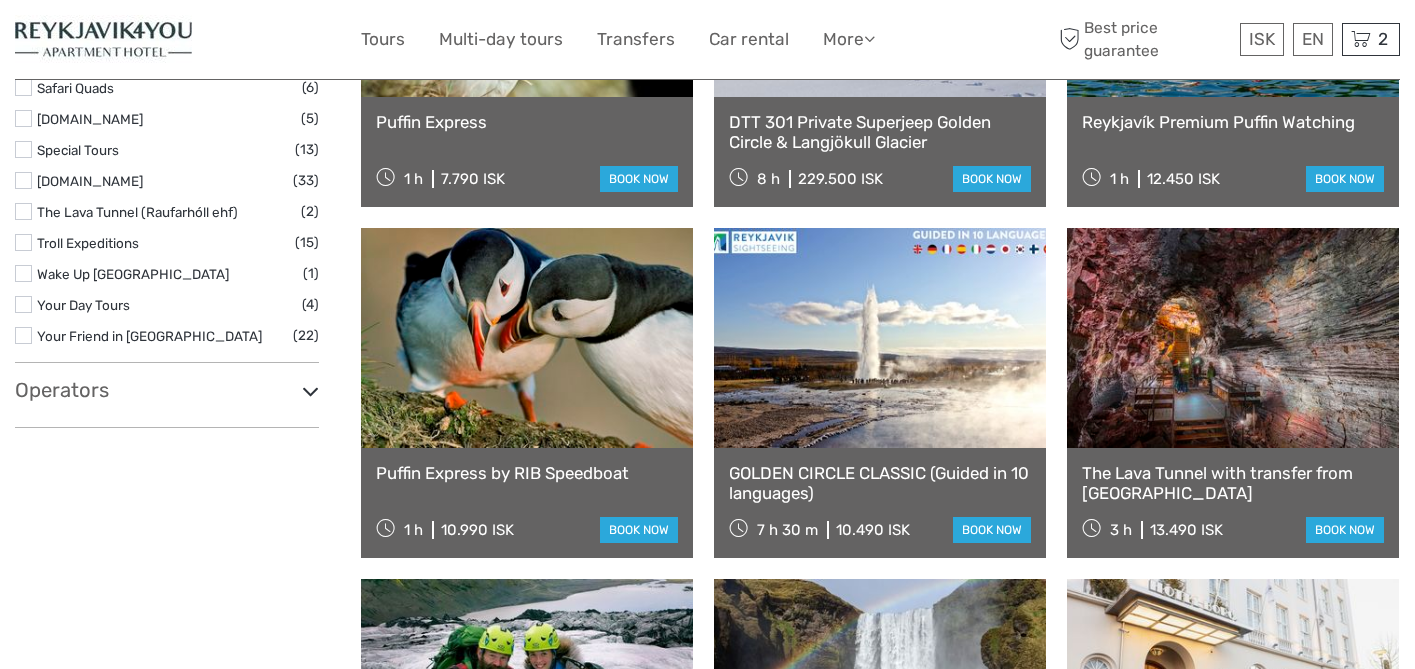 click on "GOLDEN CIRCLE CLASSIC (Guided in 10 languages)" at bounding box center [880, 483] 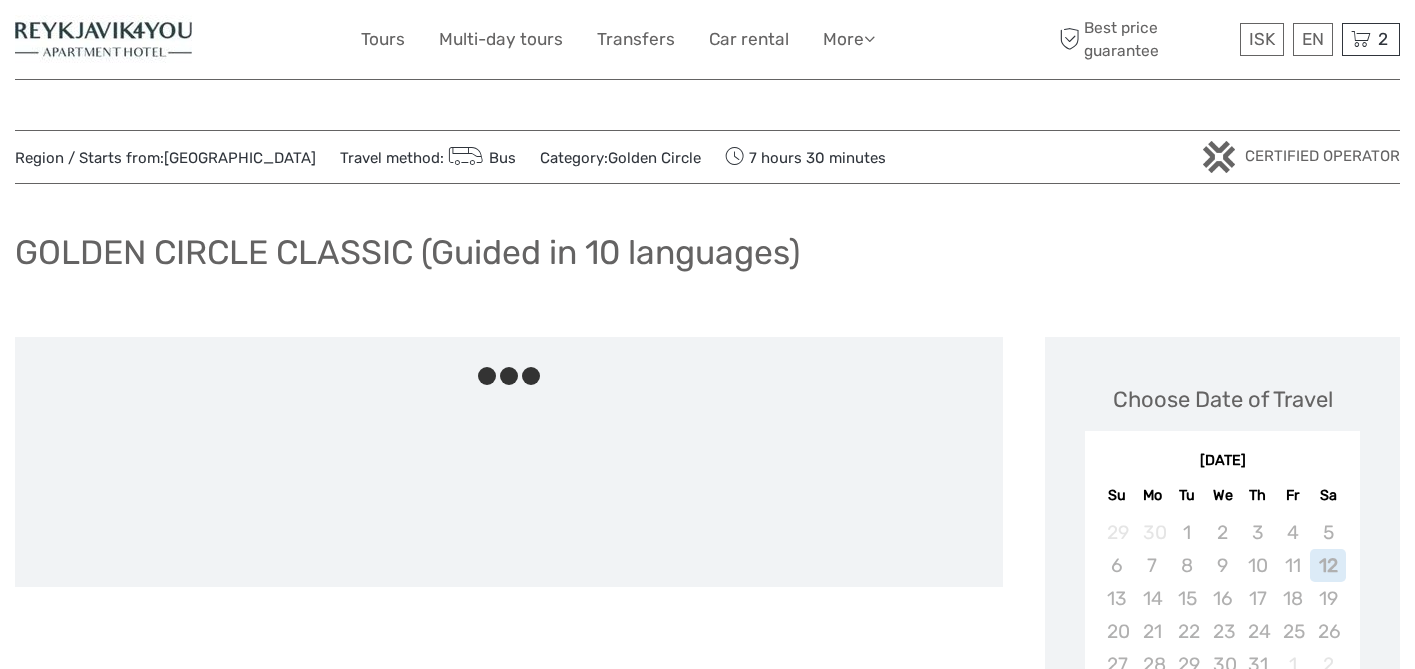 scroll, scrollTop: 0, scrollLeft: 0, axis: both 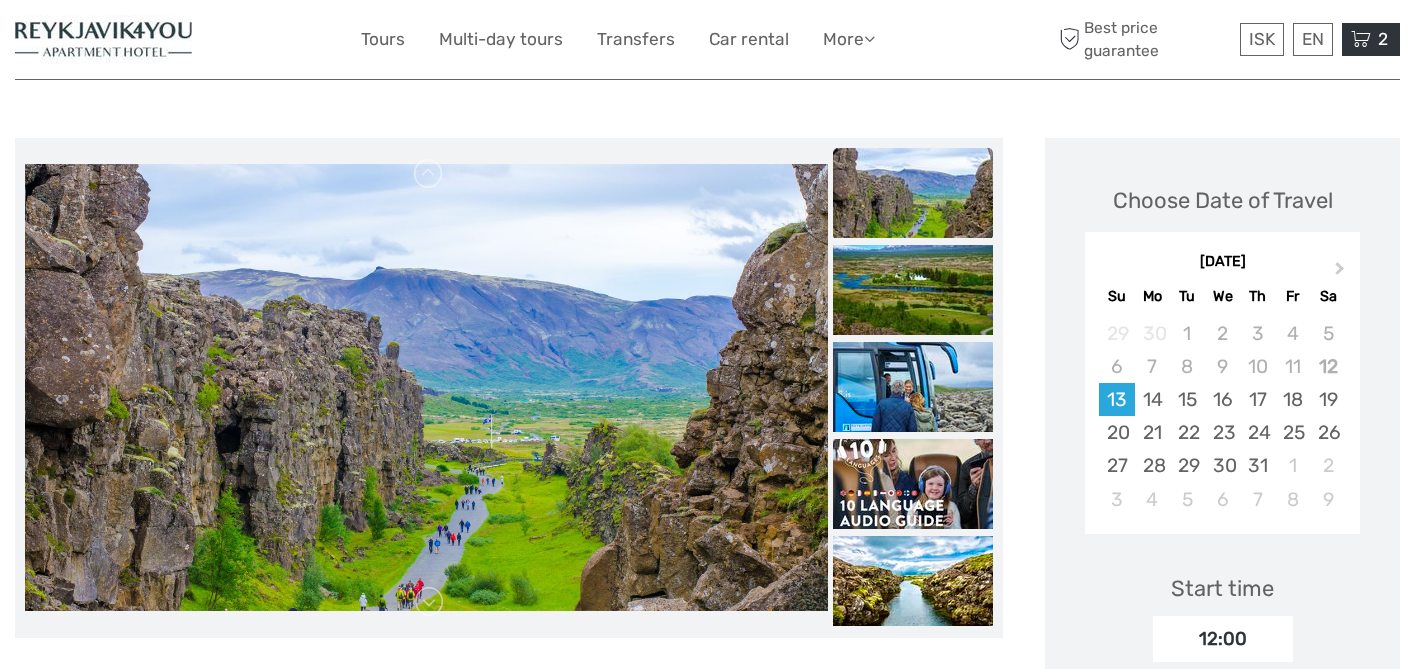 click at bounding box center [1361, 39] 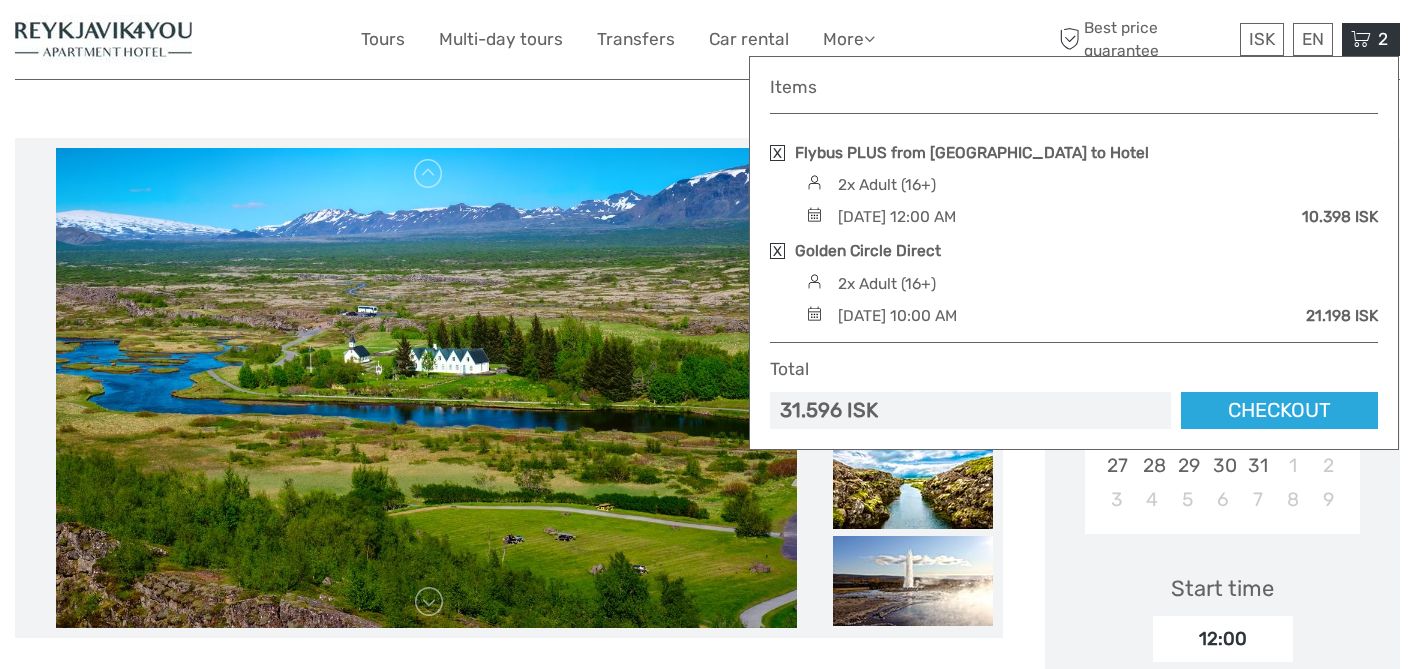 click at bounding box center (777, 153) 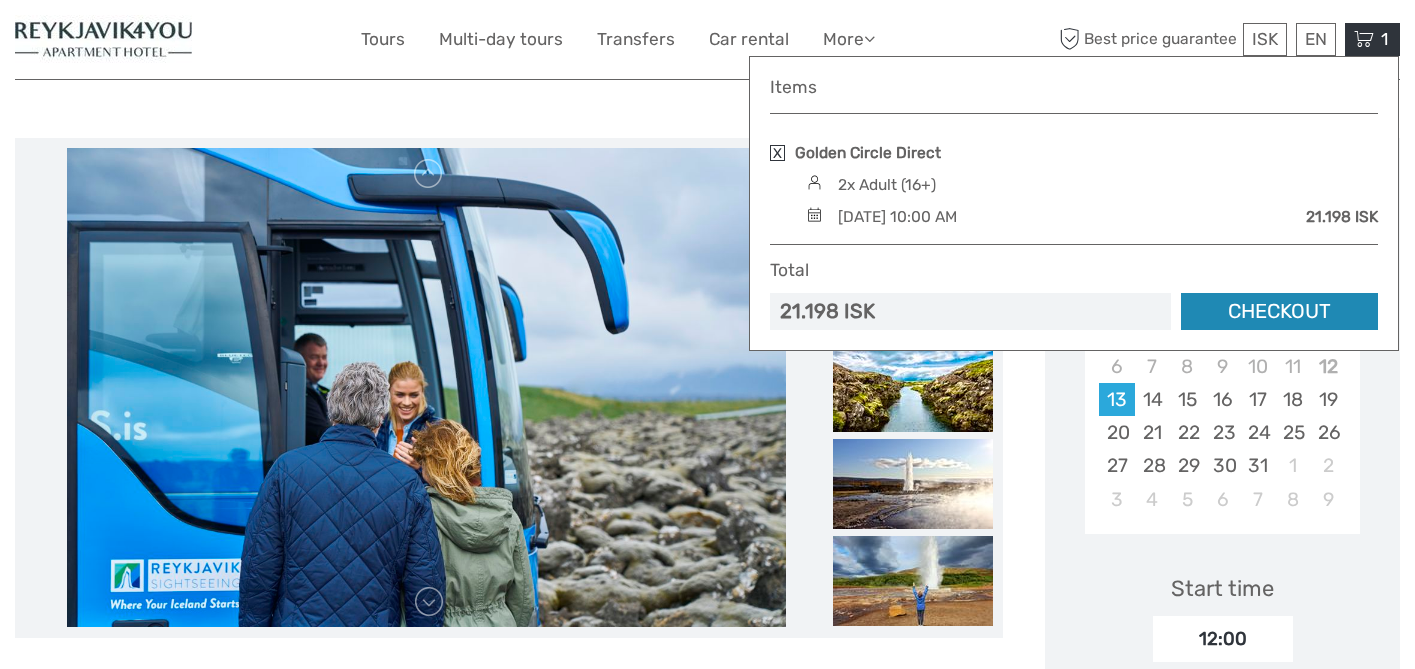 click on "Checkout" at bounding box center (1279, 311) 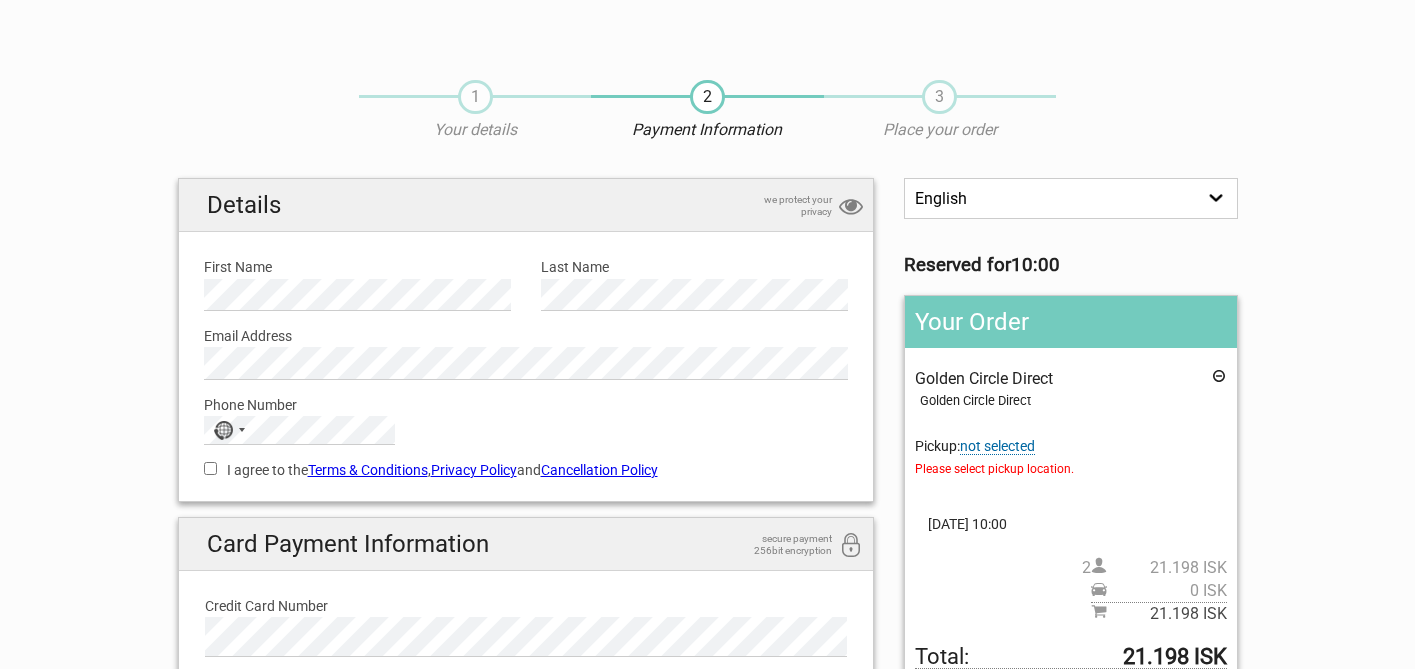 scroll, scrollTop: 0, scrollLeft: 0, axis: both 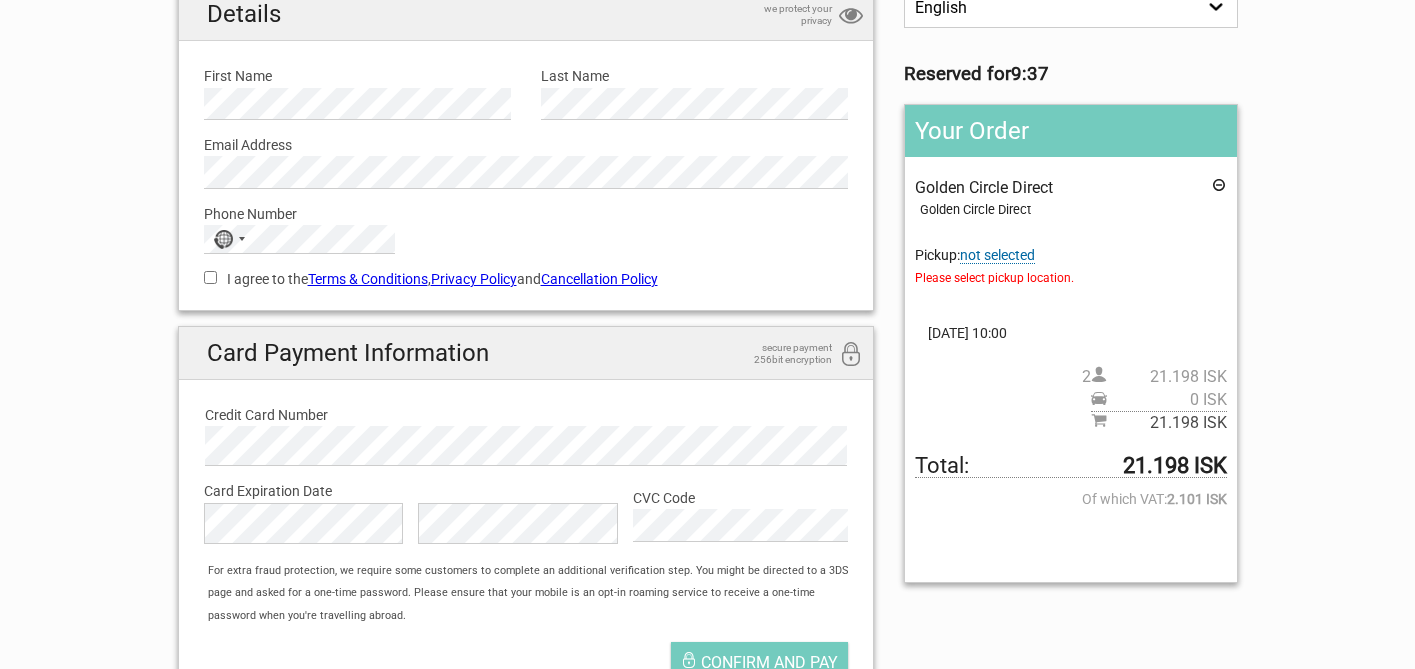 click on "not selected" at bounding box center [997, 255] 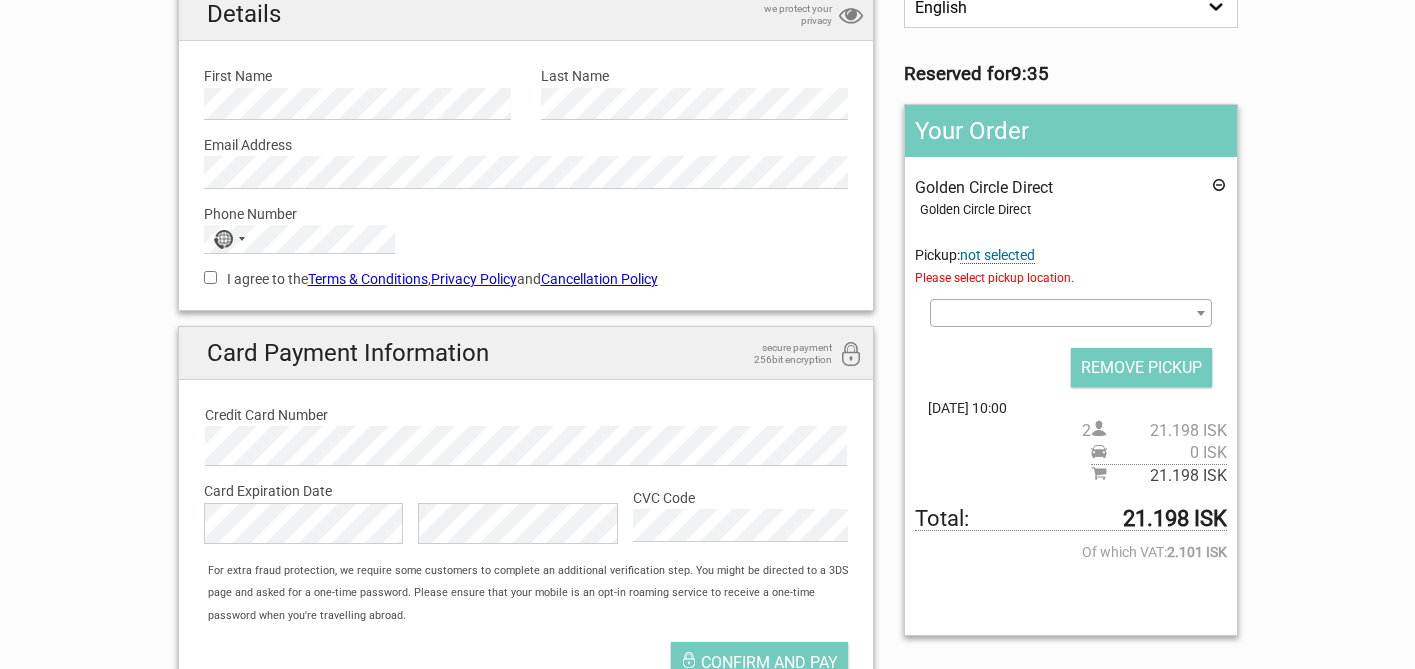click at bounding box center (1201, 313) 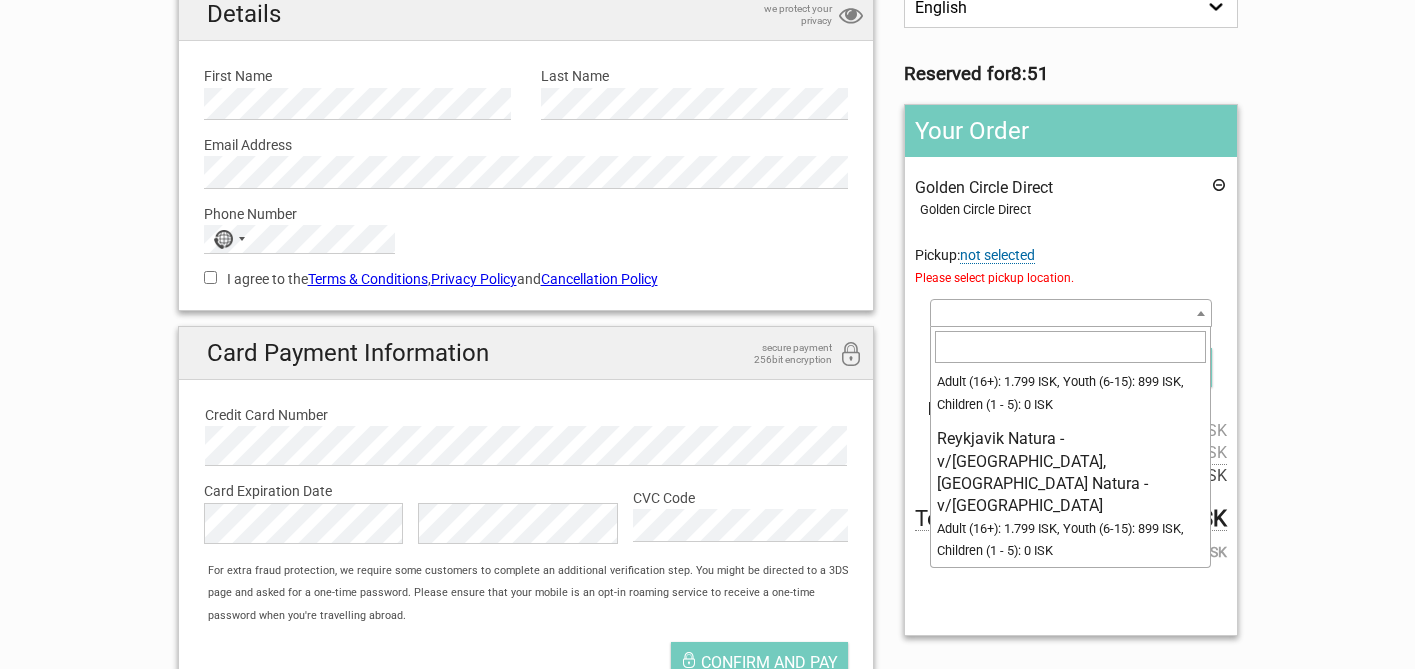scroll, scrollTop: 15894, scrollLeft: 0, axis: vertical 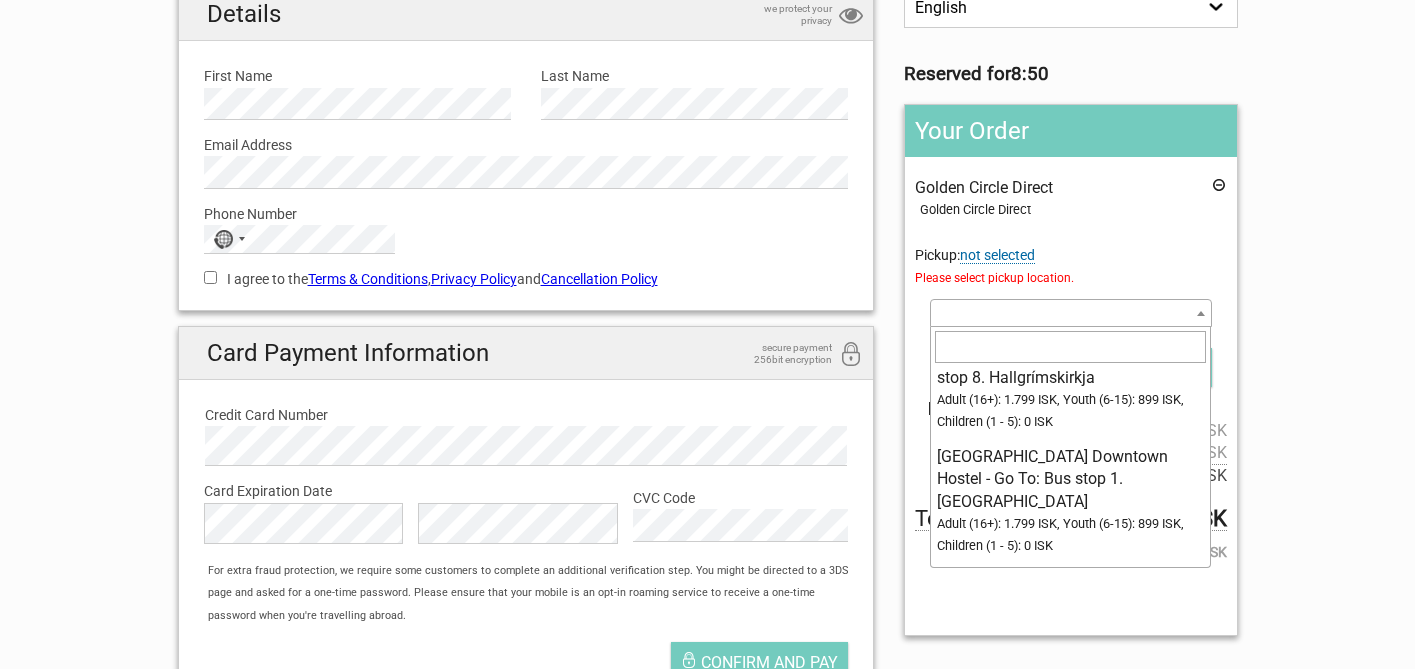 click at bounding box center (1070, 347) 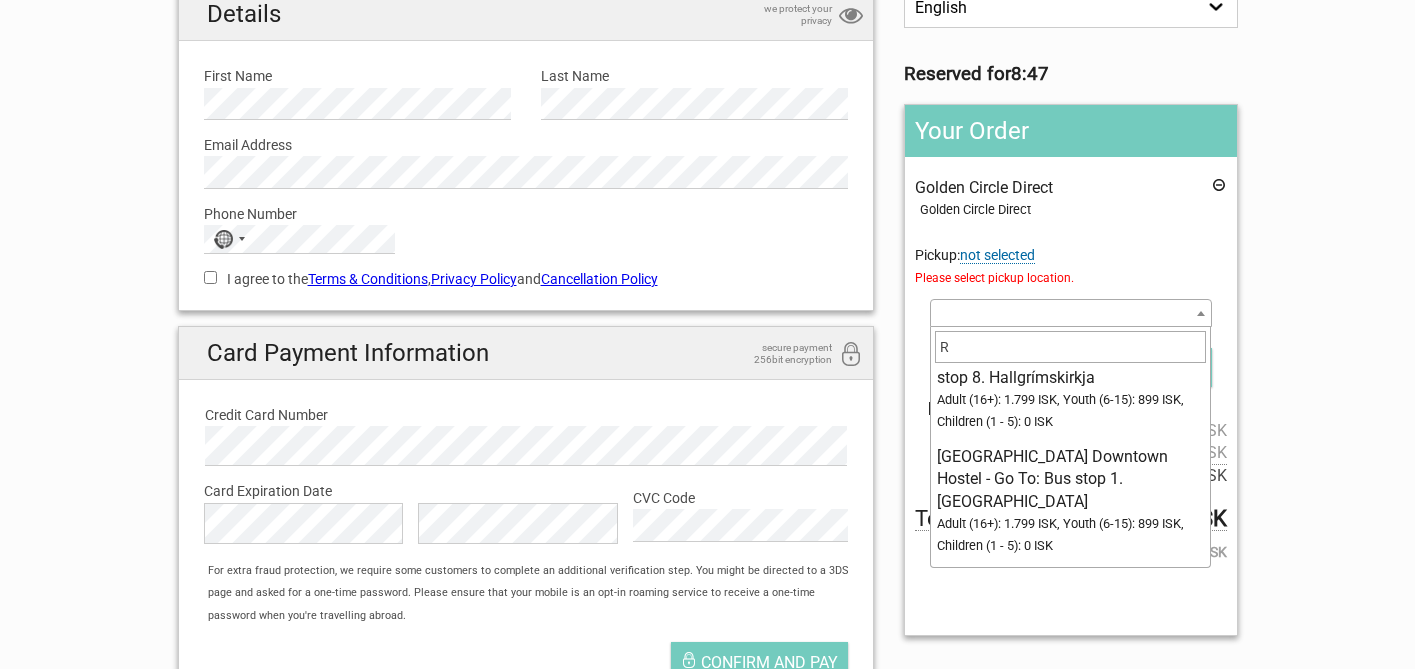 scroll, scrollTop: 0, scrollLeft: 0, axis: both 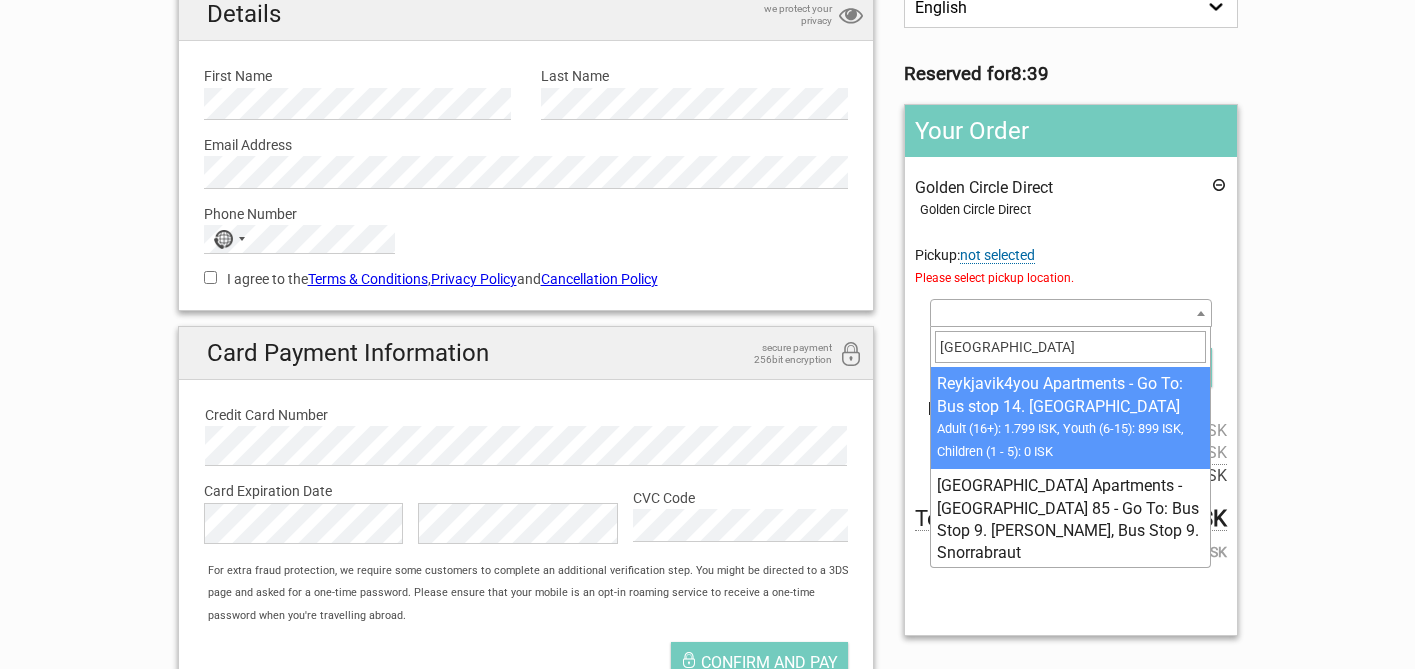 type on "Reykjavik4" 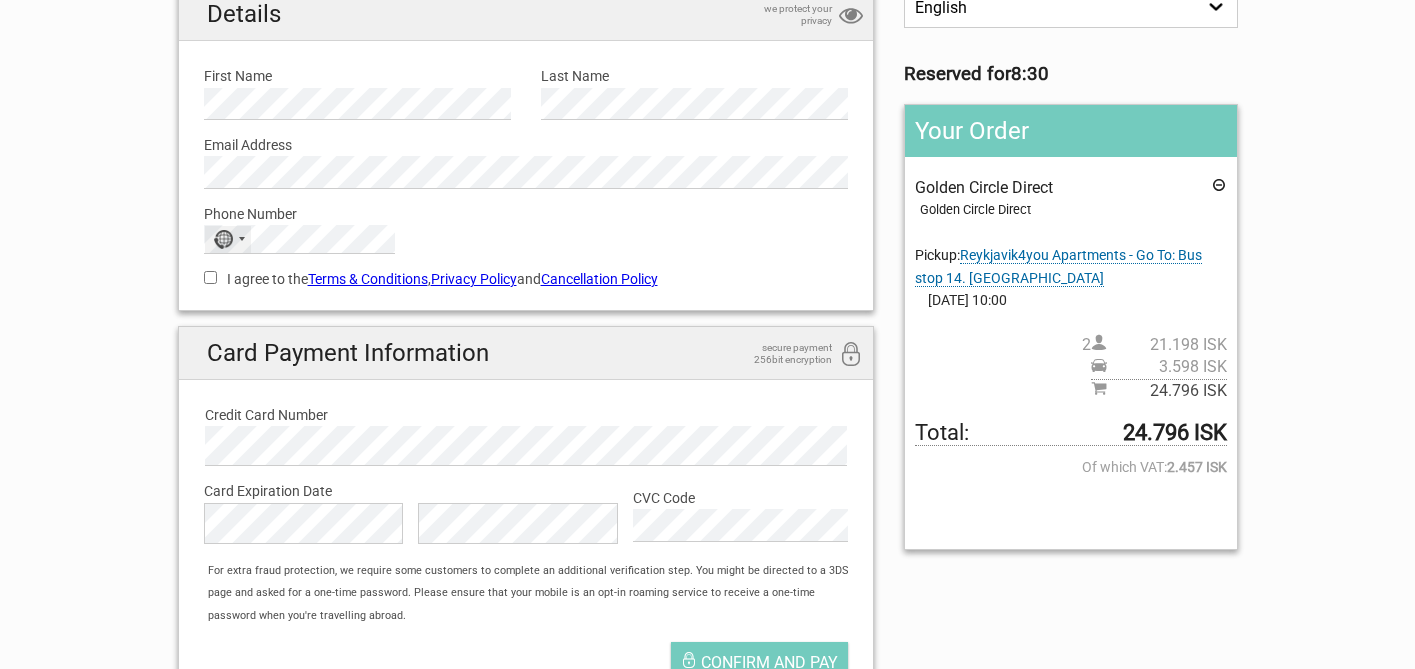 click at bounding box center (242, 239) 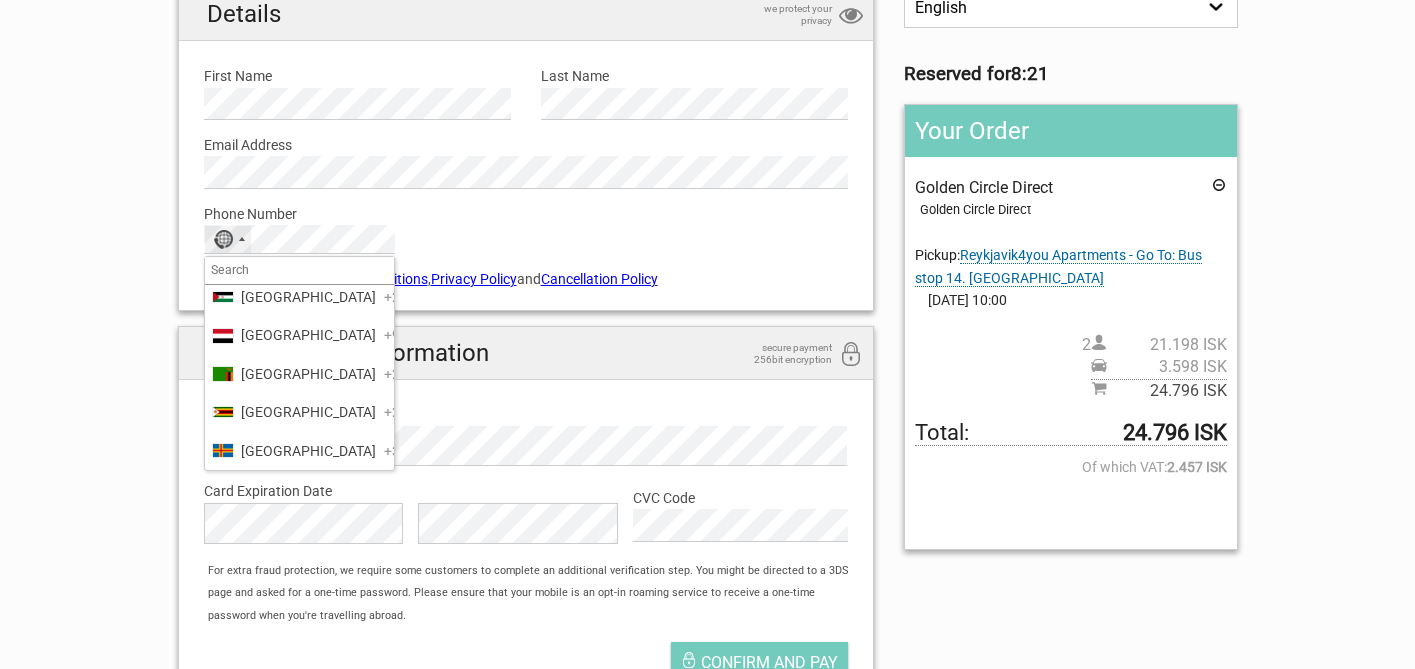 scroll, scrollTop: 9691, scrollLeft: 0, axis: vertical 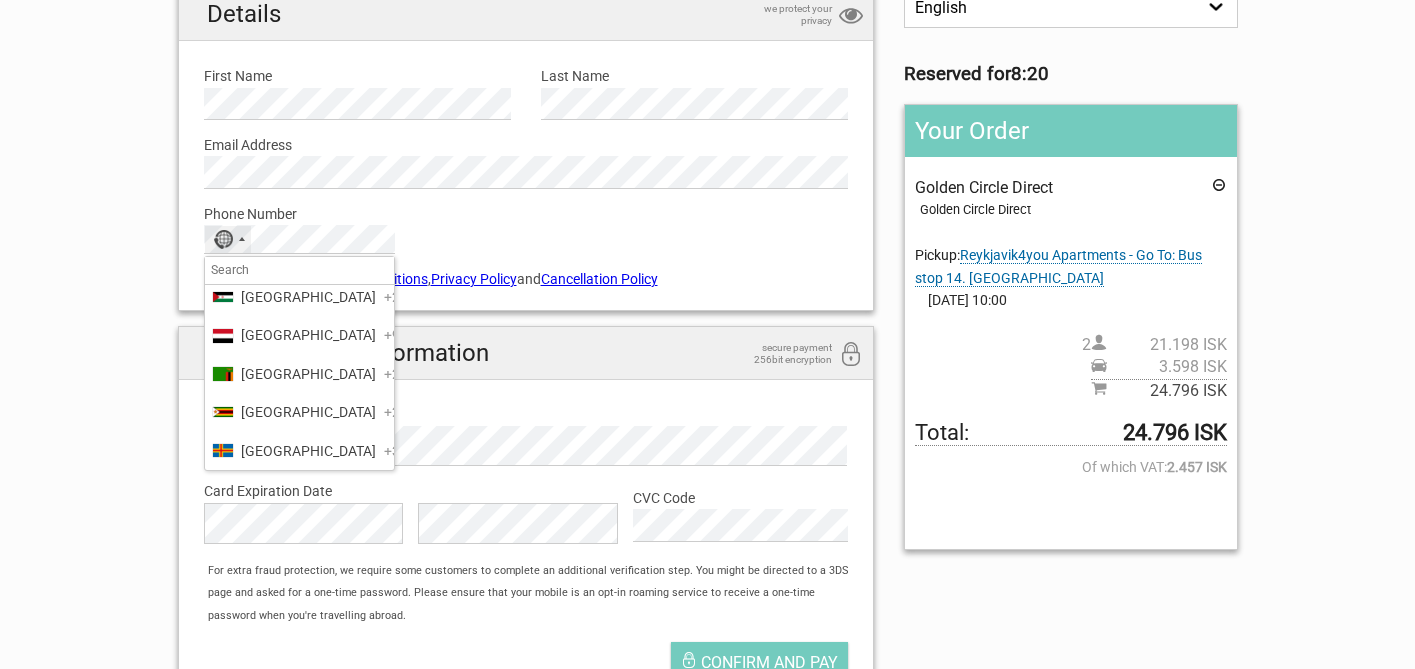 click on "United States" at bounding box center (308, -10) 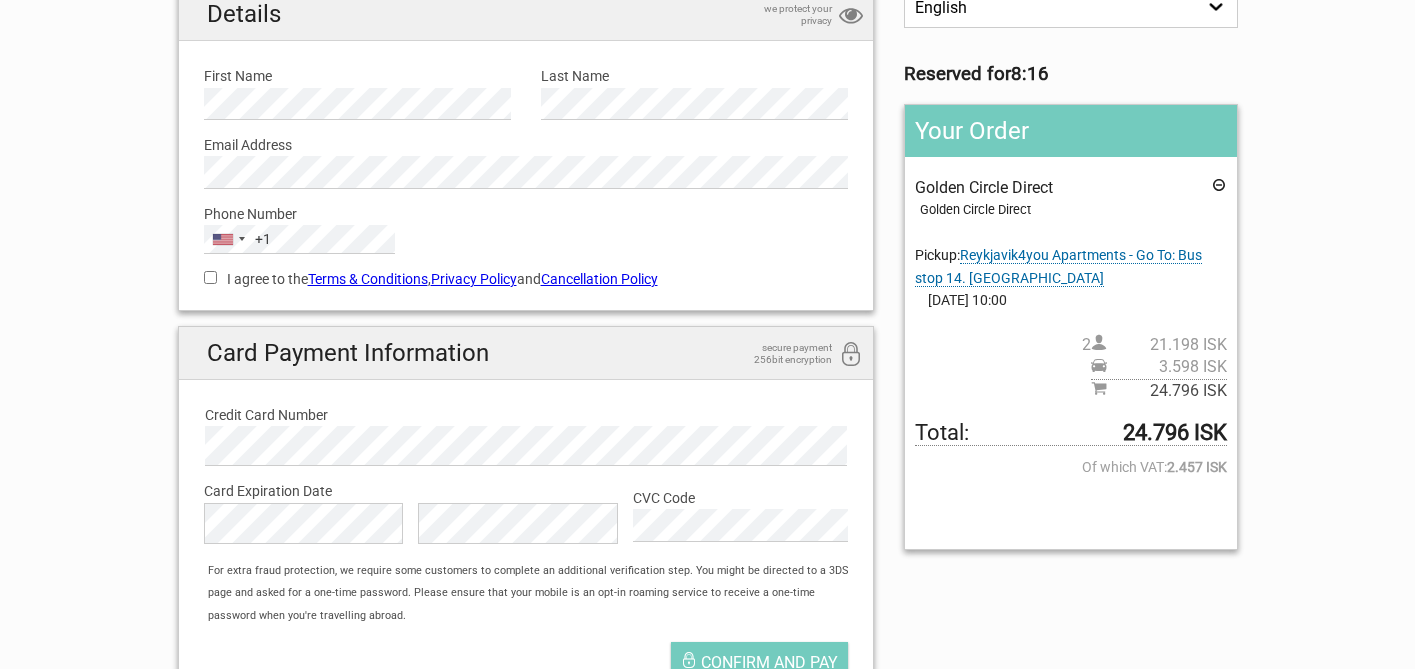 click on "I agree to the  Terms & Conditions ,  Privacy Policy  and  Cancellation Policy" at bounding box center (210, 277) 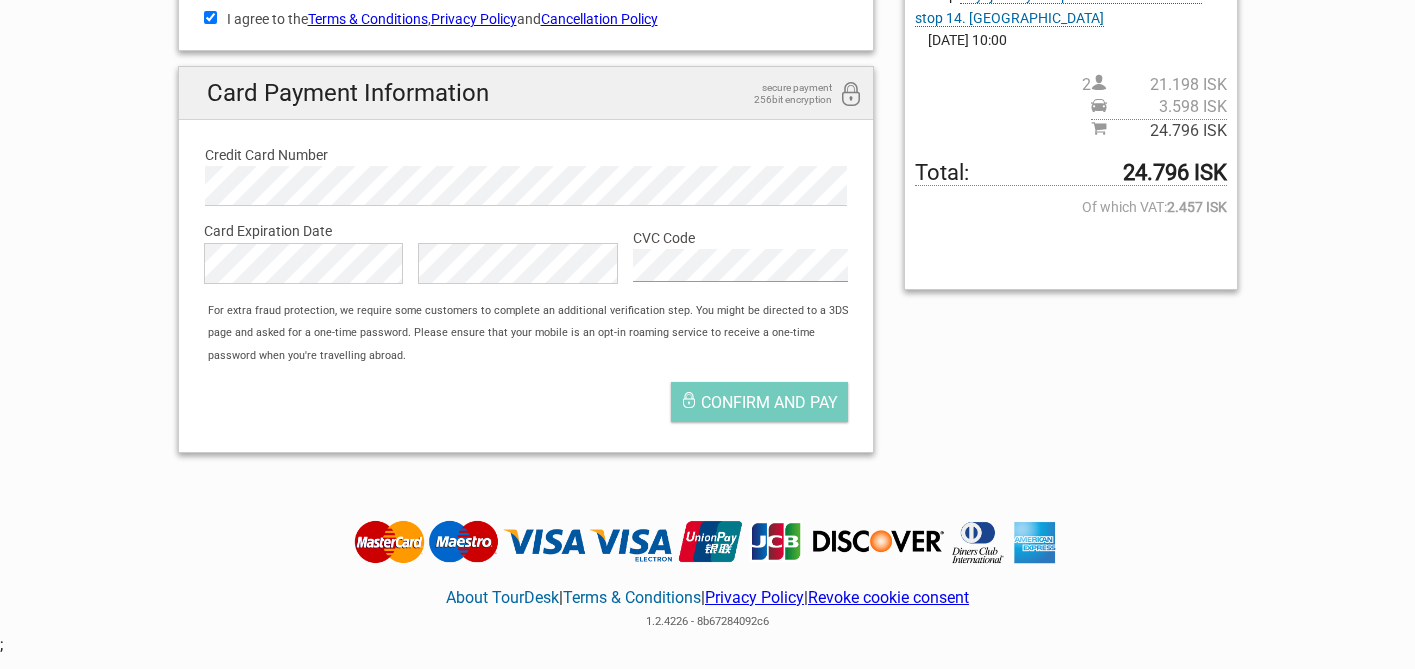 scroll, scrollTop: 498, scrollLeft: 0, axis: vertical 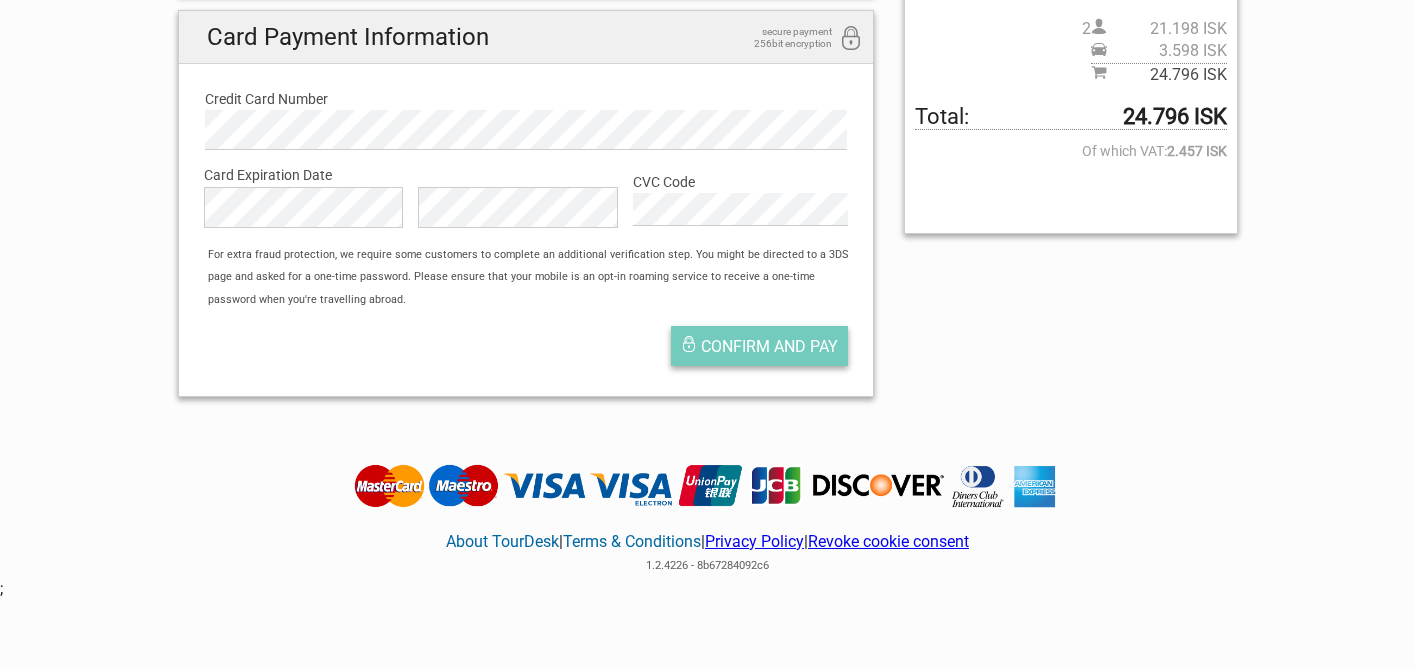 click on "Confirm and pay" at bounding box center (769, 346) 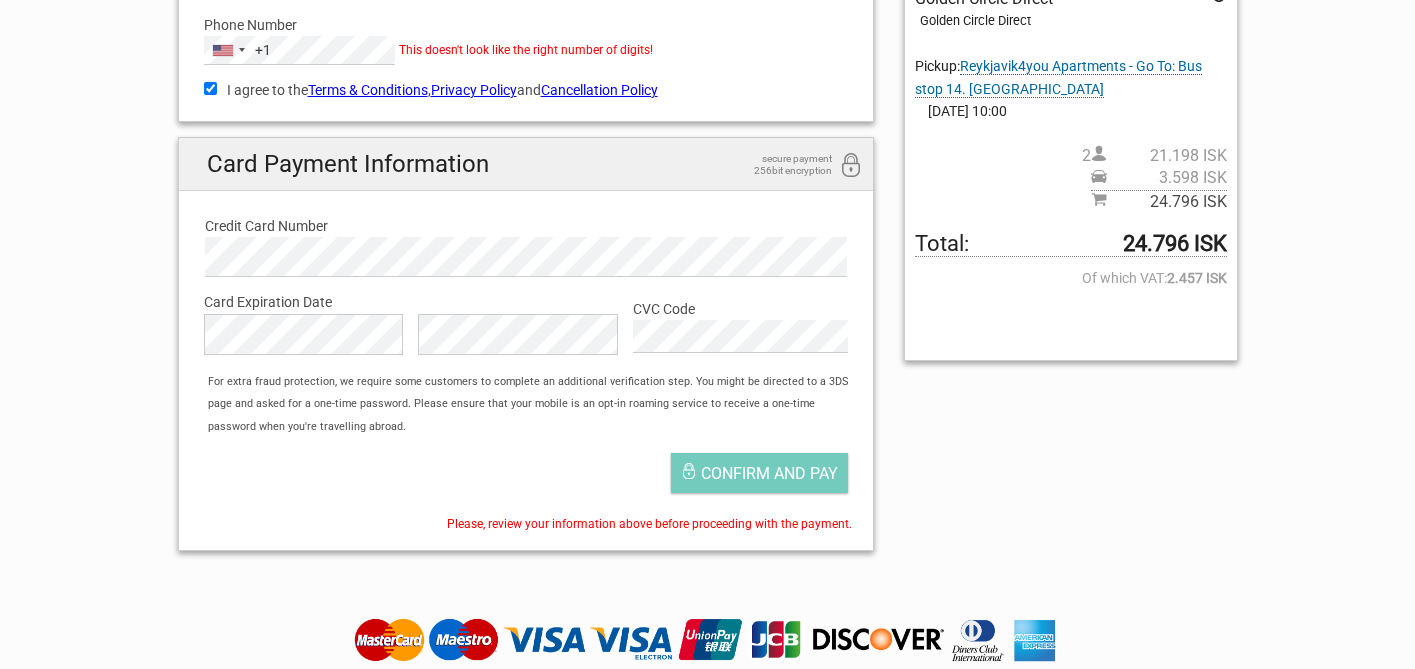 scroll, scrollTop: 368, scrollLeft: 0, axis: vertical 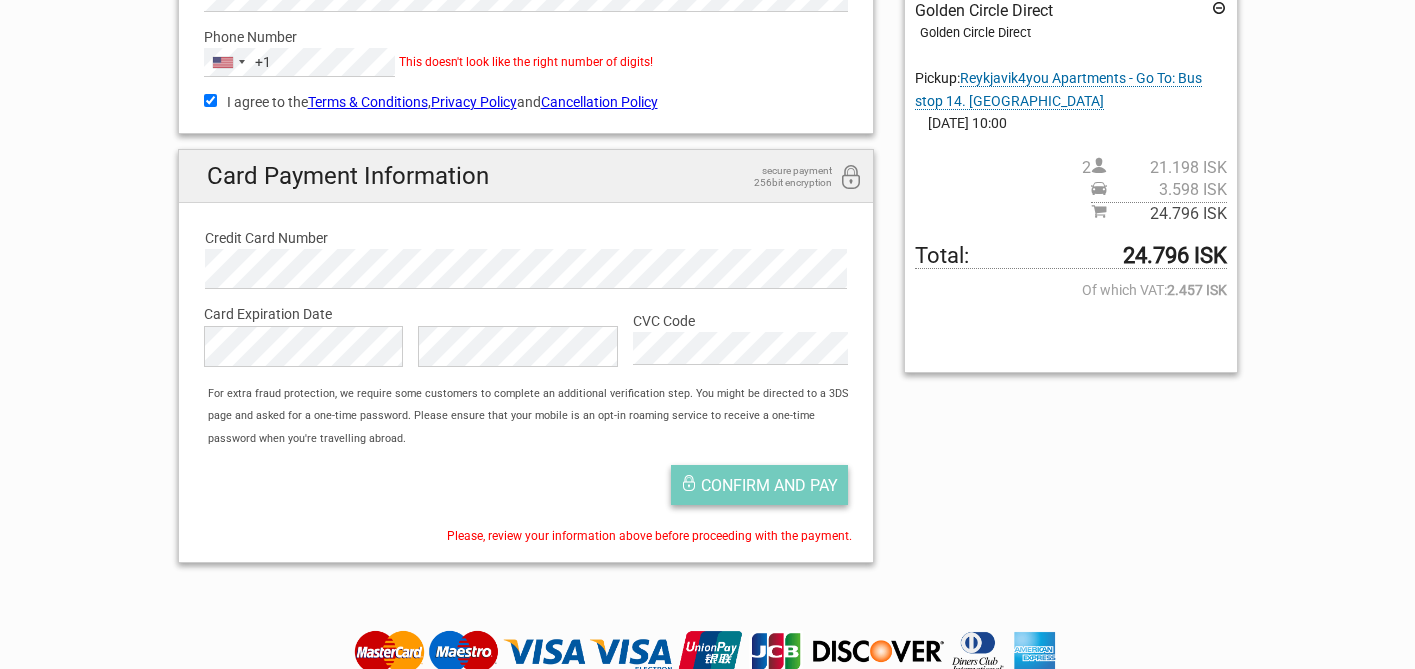 click on "Confirm and pay" at bounding box center [769, 485] 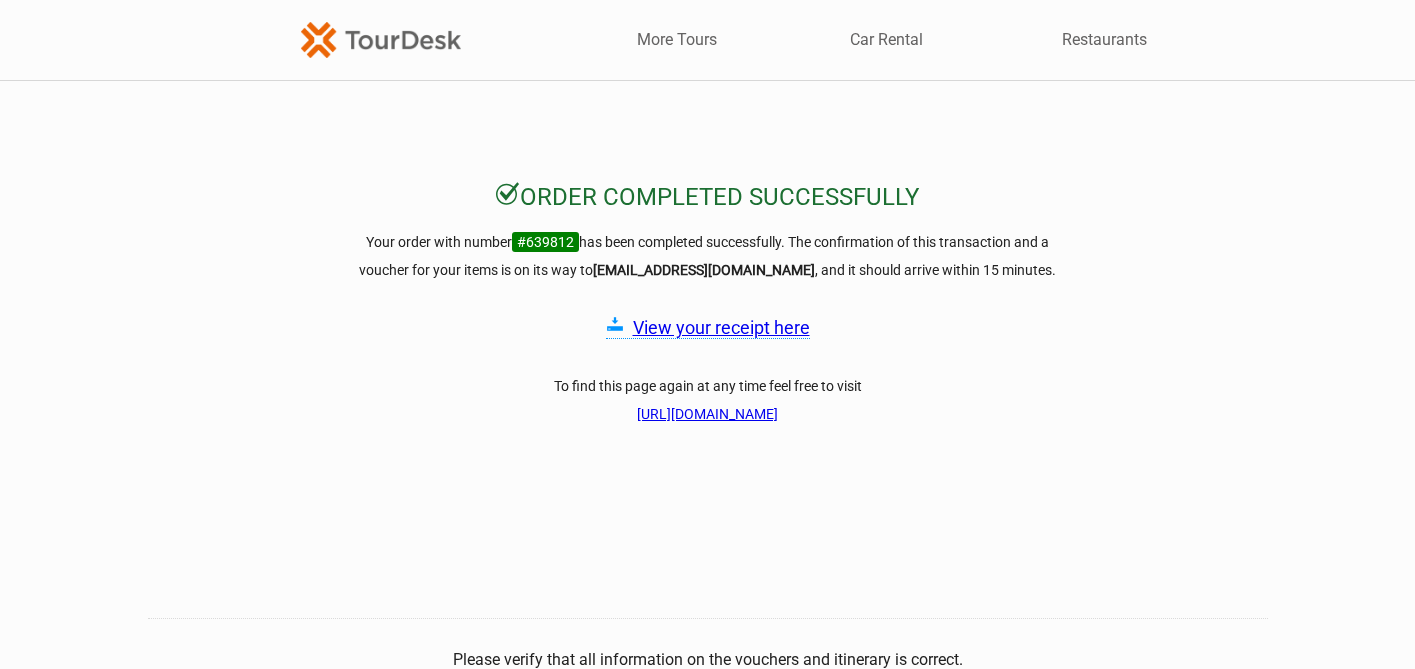 scroll, scrollTop: 0, scrollLeft: 0, axis: both 